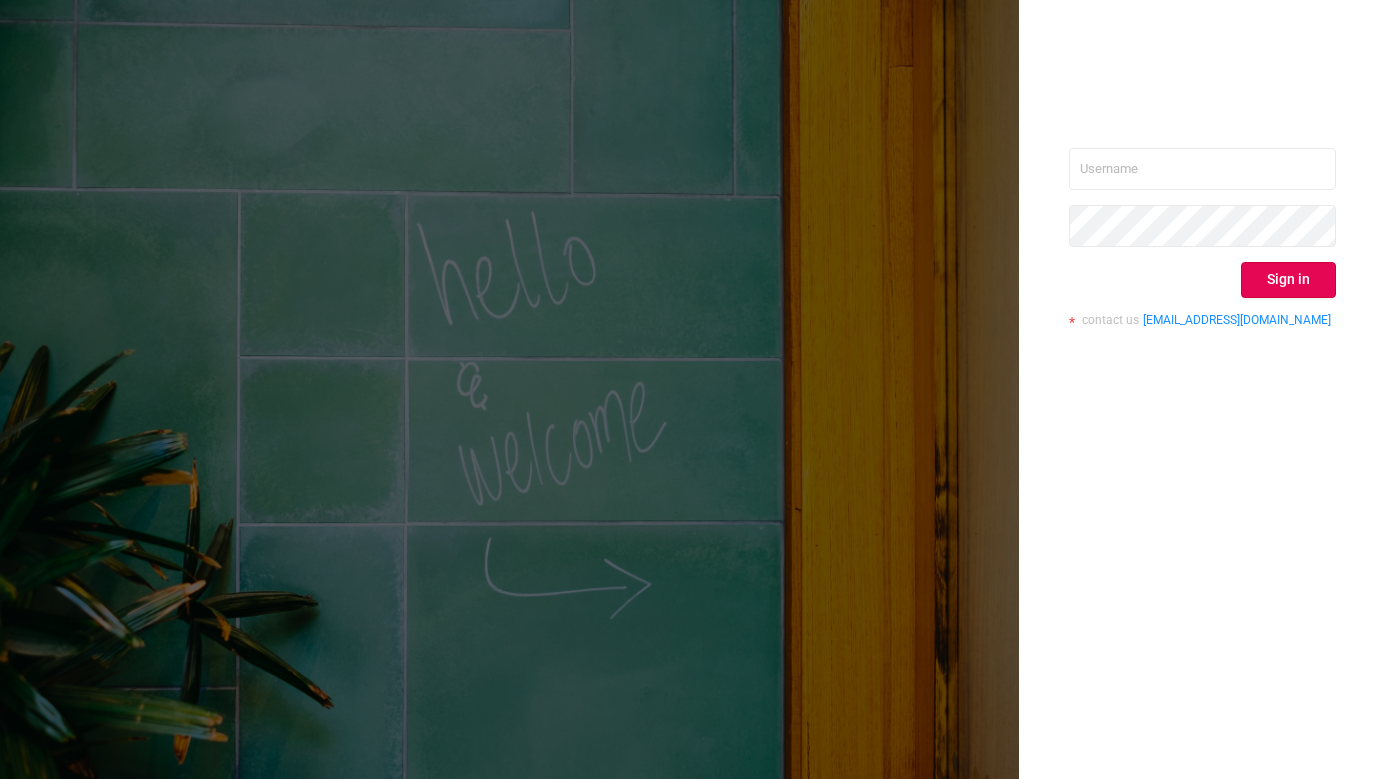 scroll, scrollTop: 0, scrollLeft: 0, axis: both 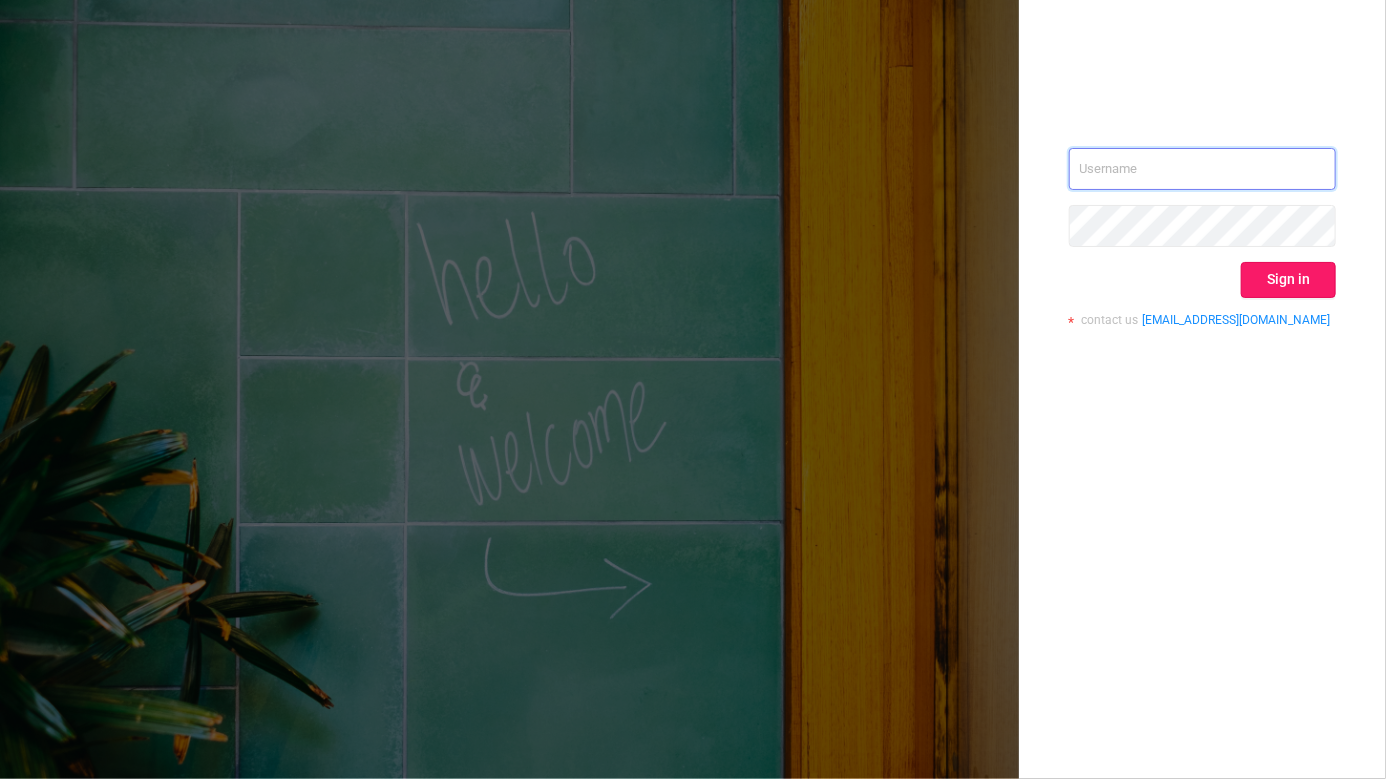 type on "[EMAIL_ADDRESS][DOMAIN_NAME]" 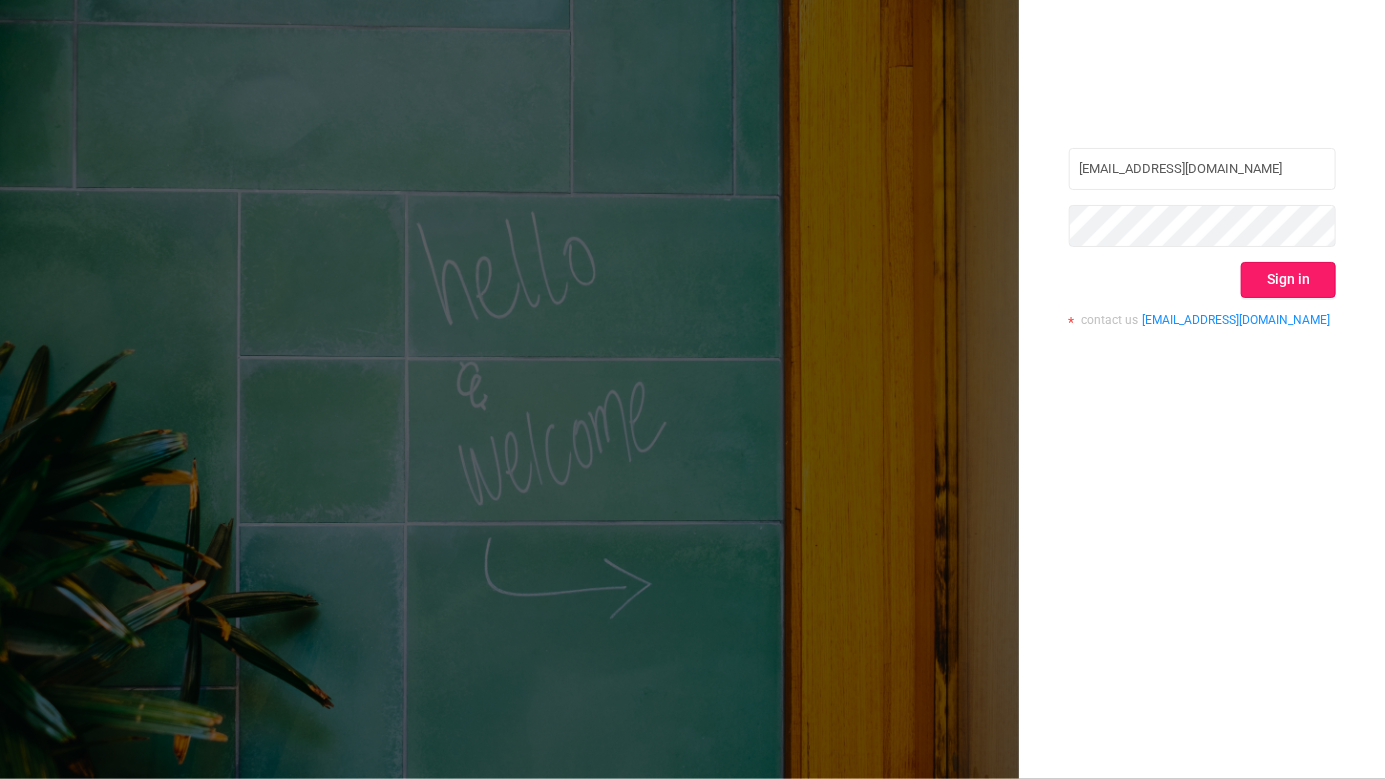 click on "Sign in" at bounding box center [1288, 280] 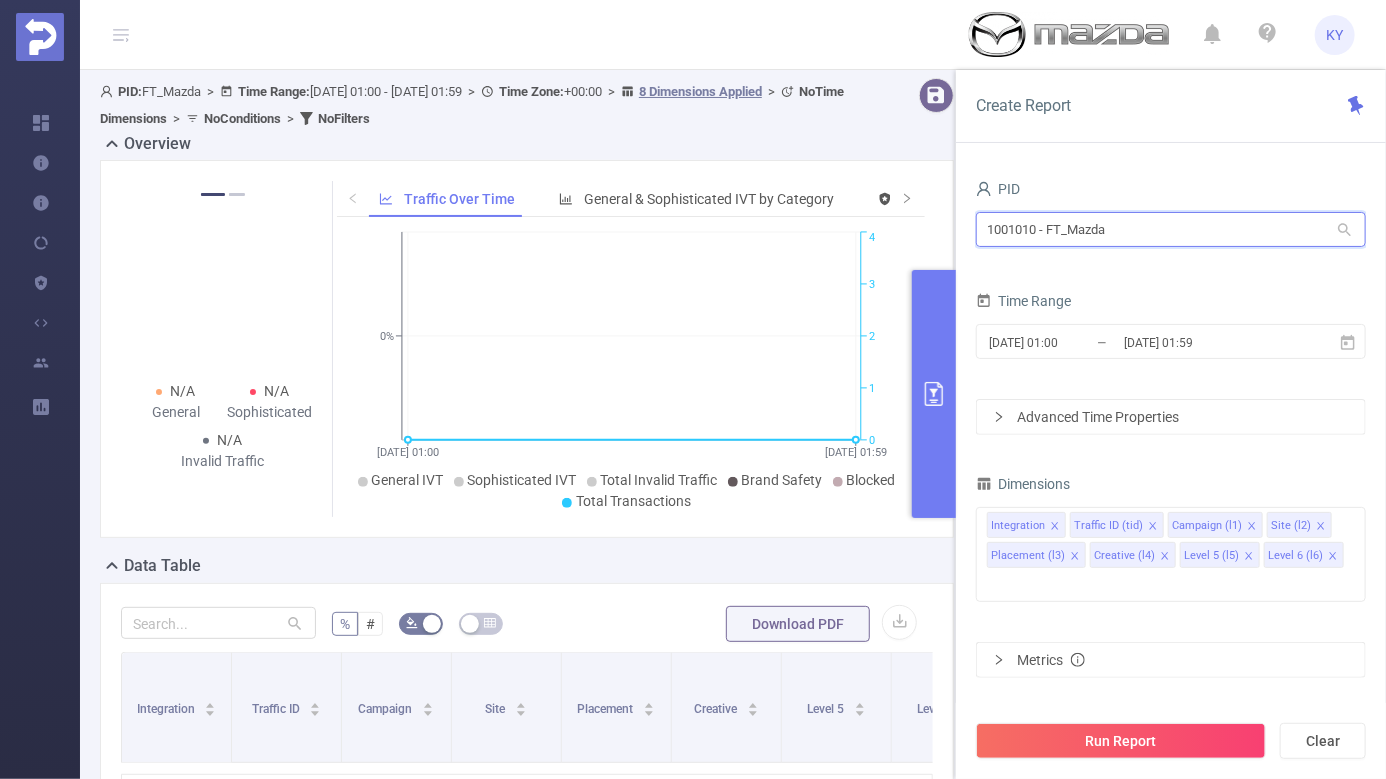 click on "1001010 - FT_Mazda" at bounding box center (1171, 229) 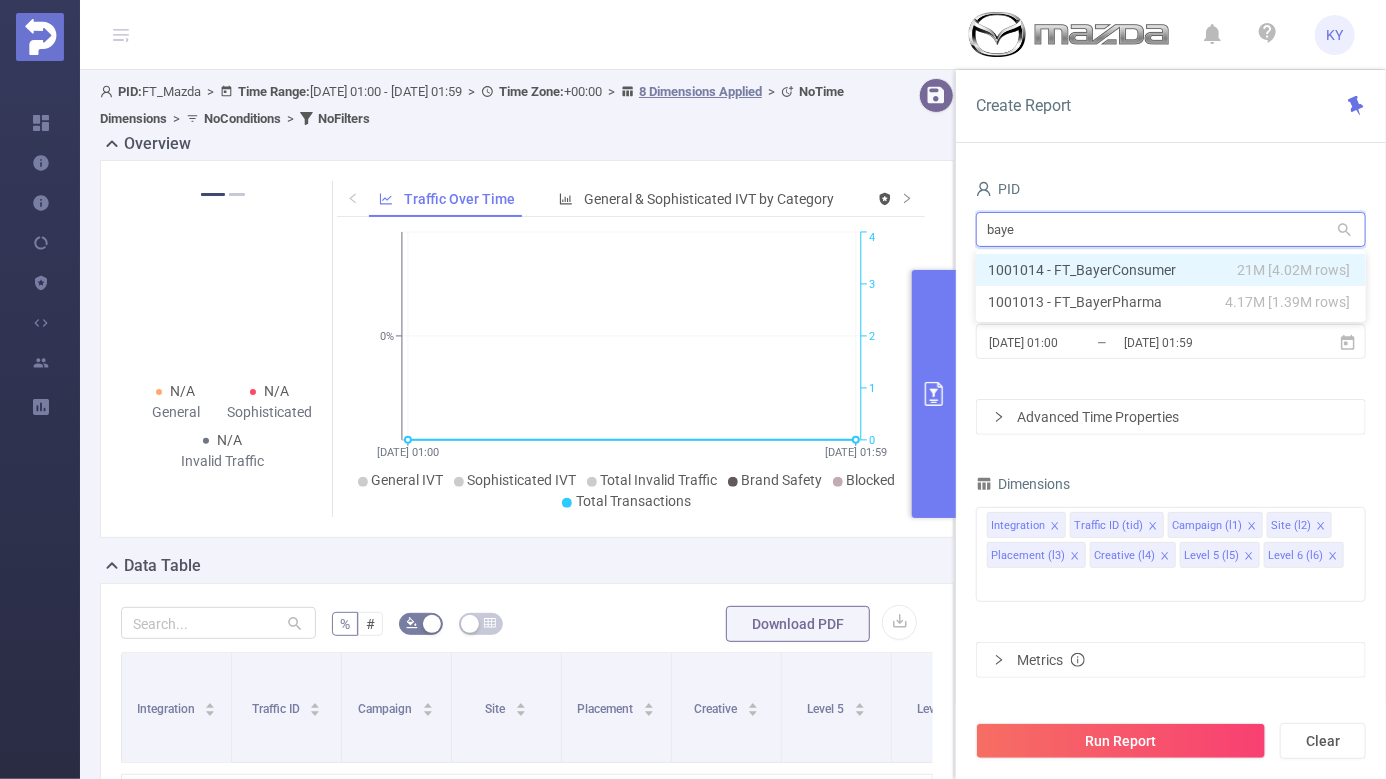 type on "bayer" 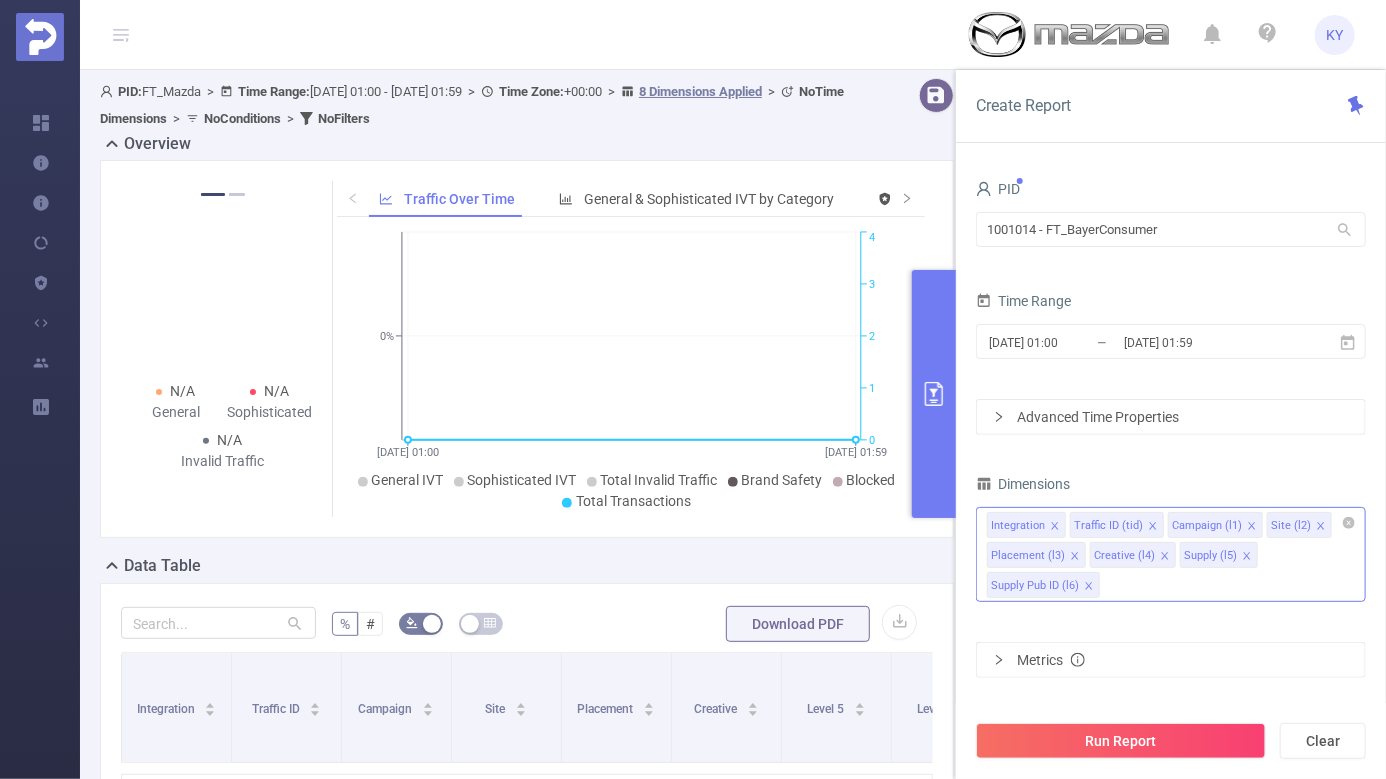 click 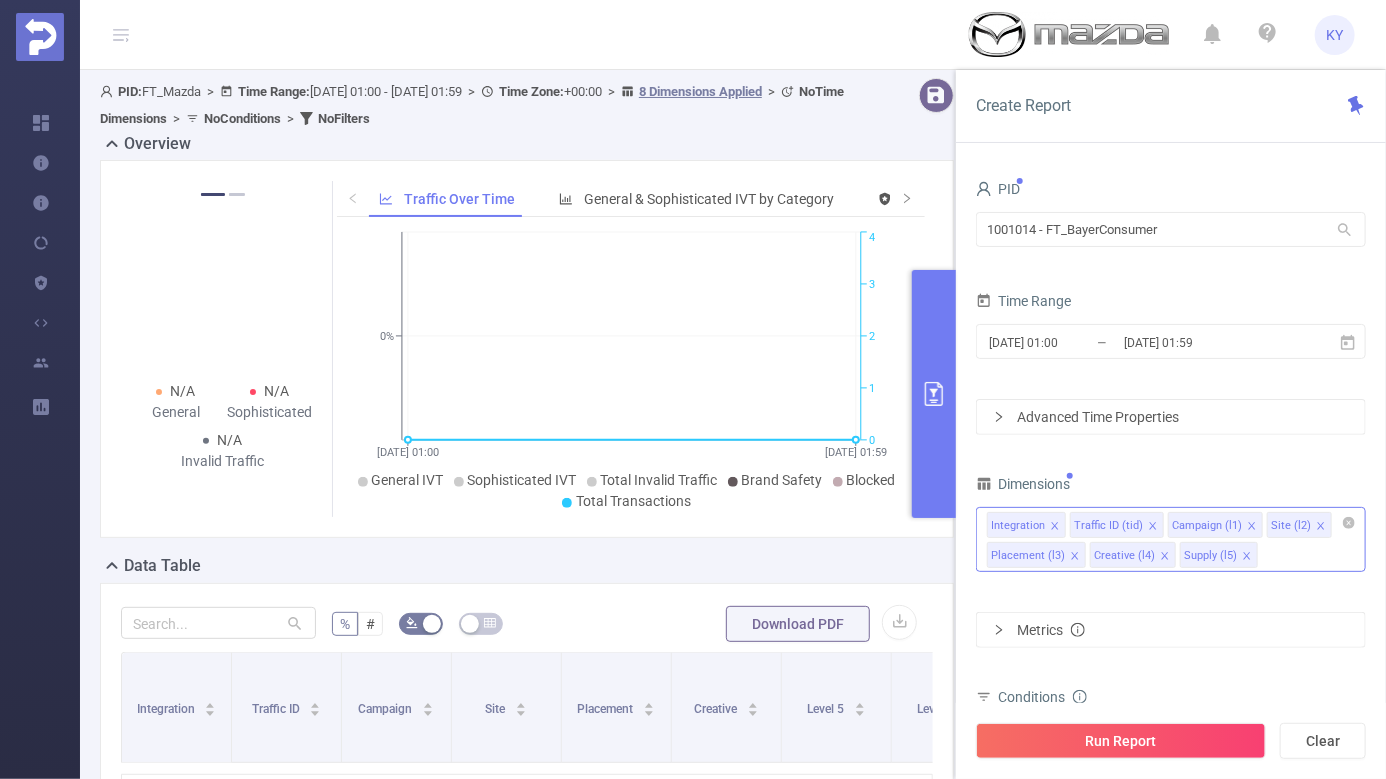click 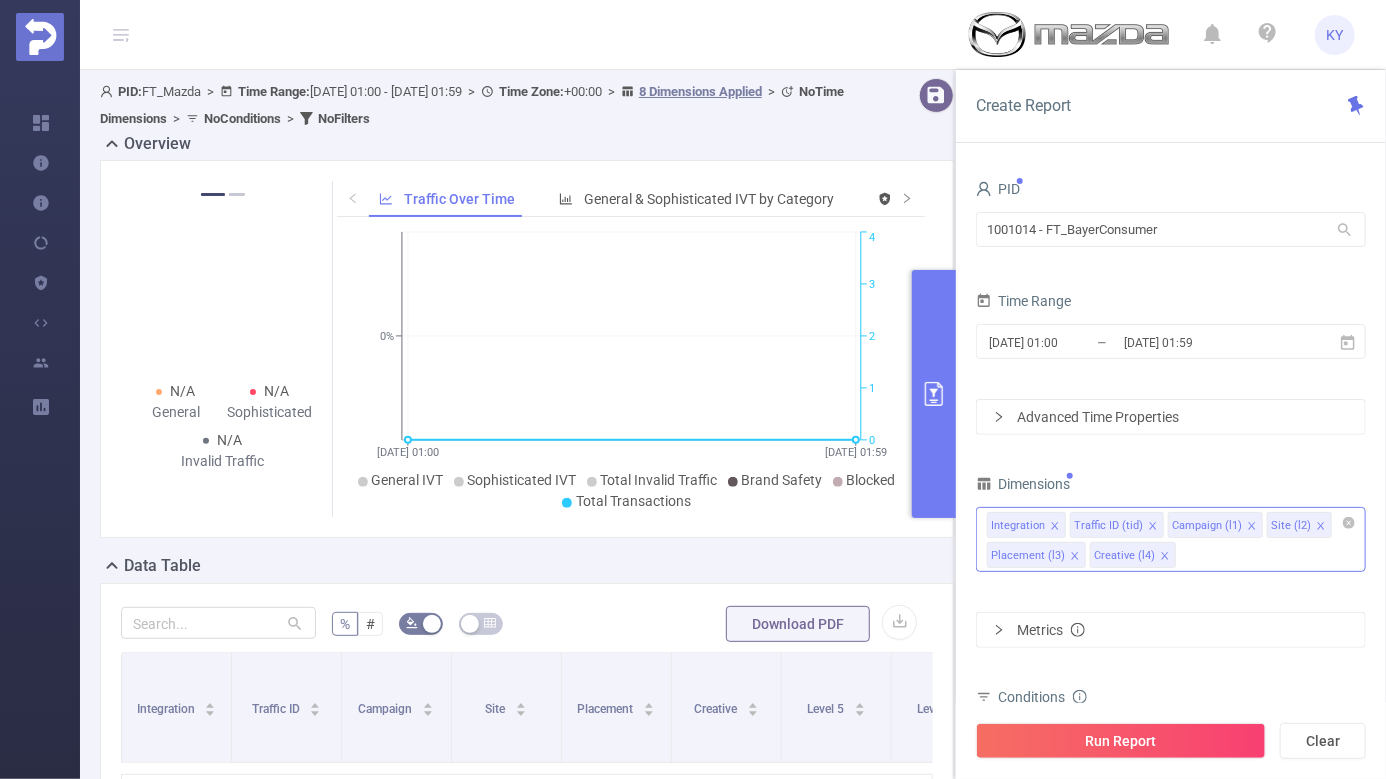 click 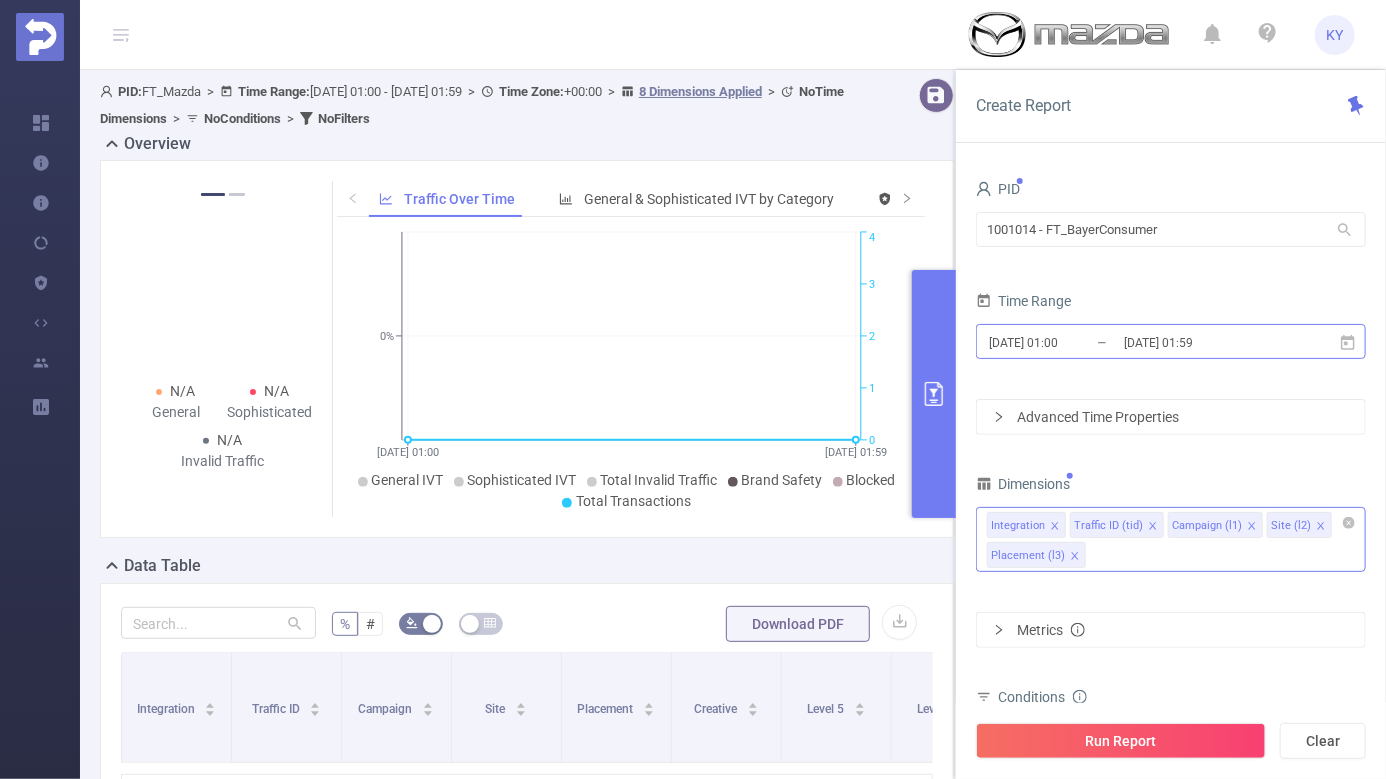 click on "[DATE] 01:59" at bounding box center [1203, 342] 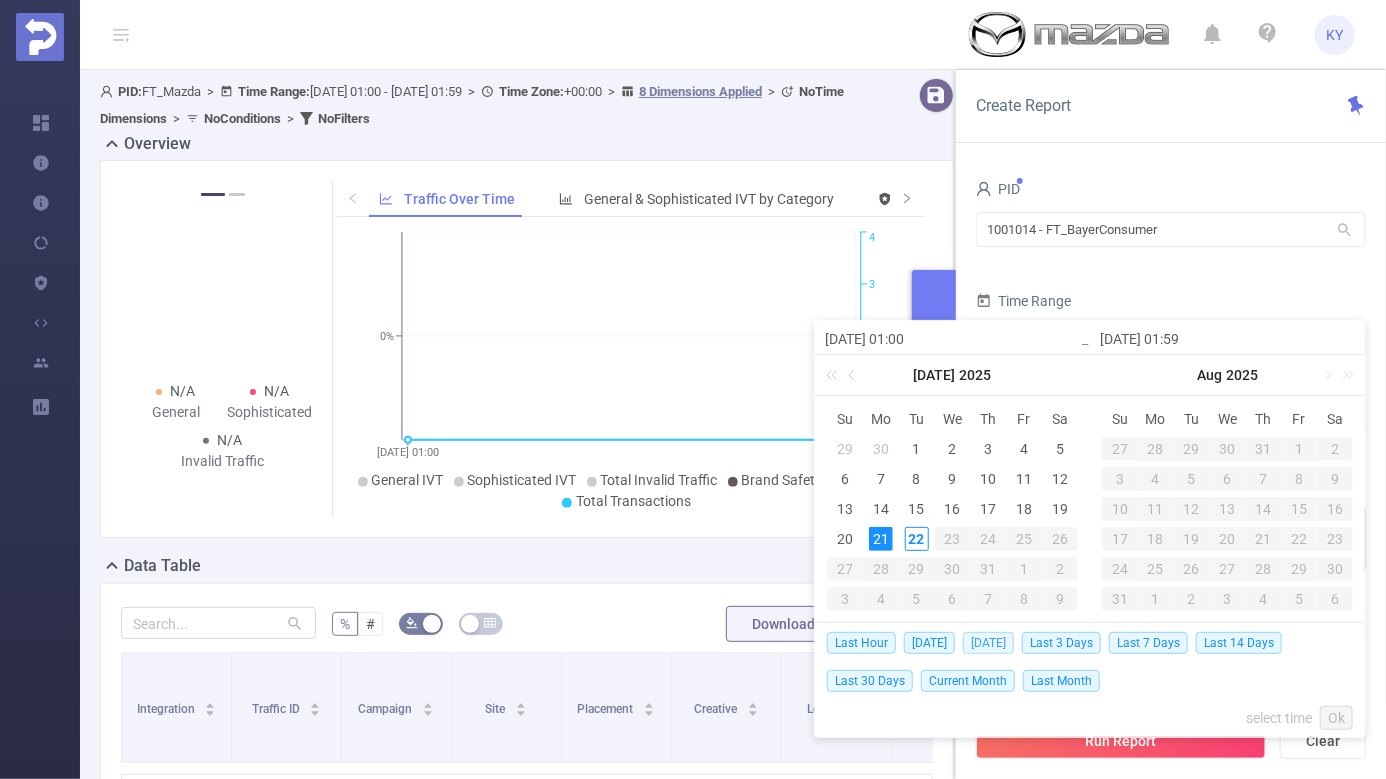click on "[DATE]" at bounding box center (988, 643) 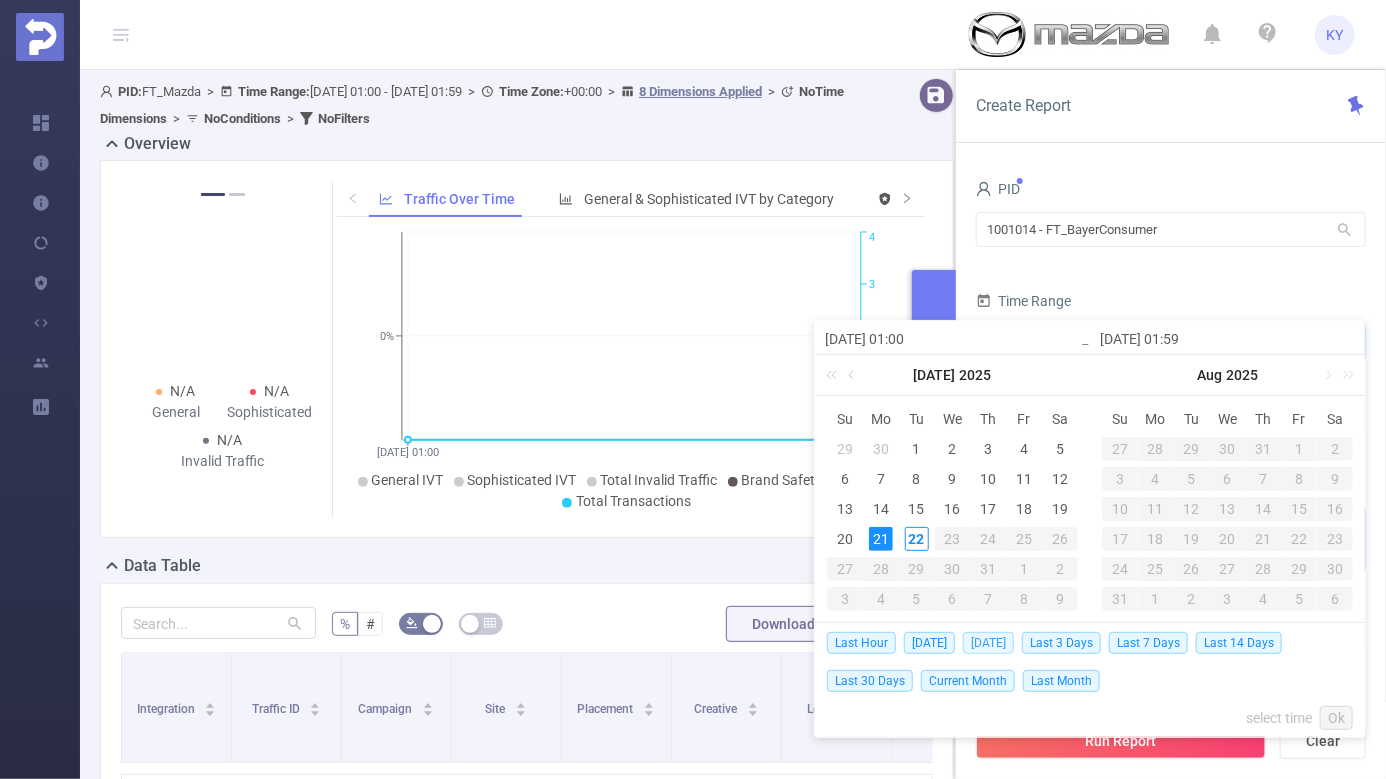 type on "[DATE] 00:00" 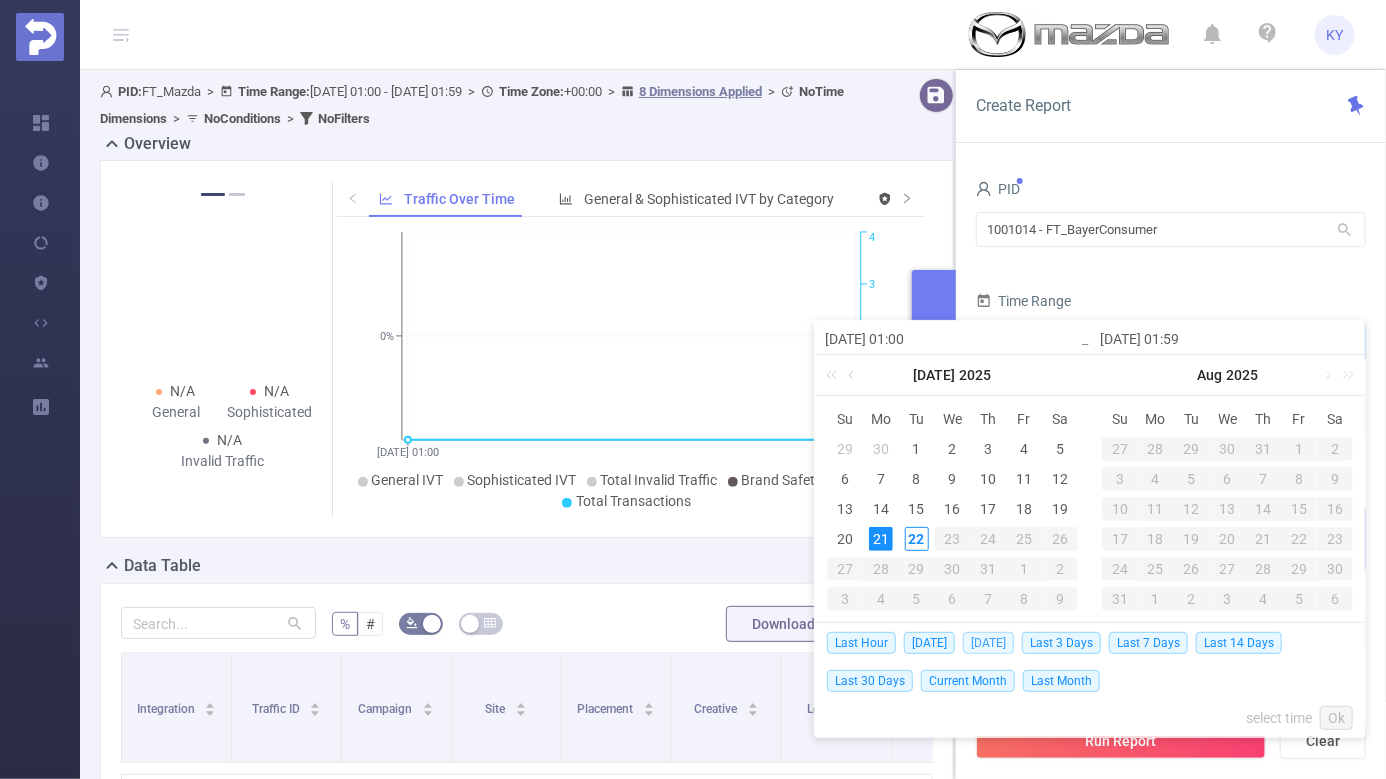 type on "[DATE] 23:59" 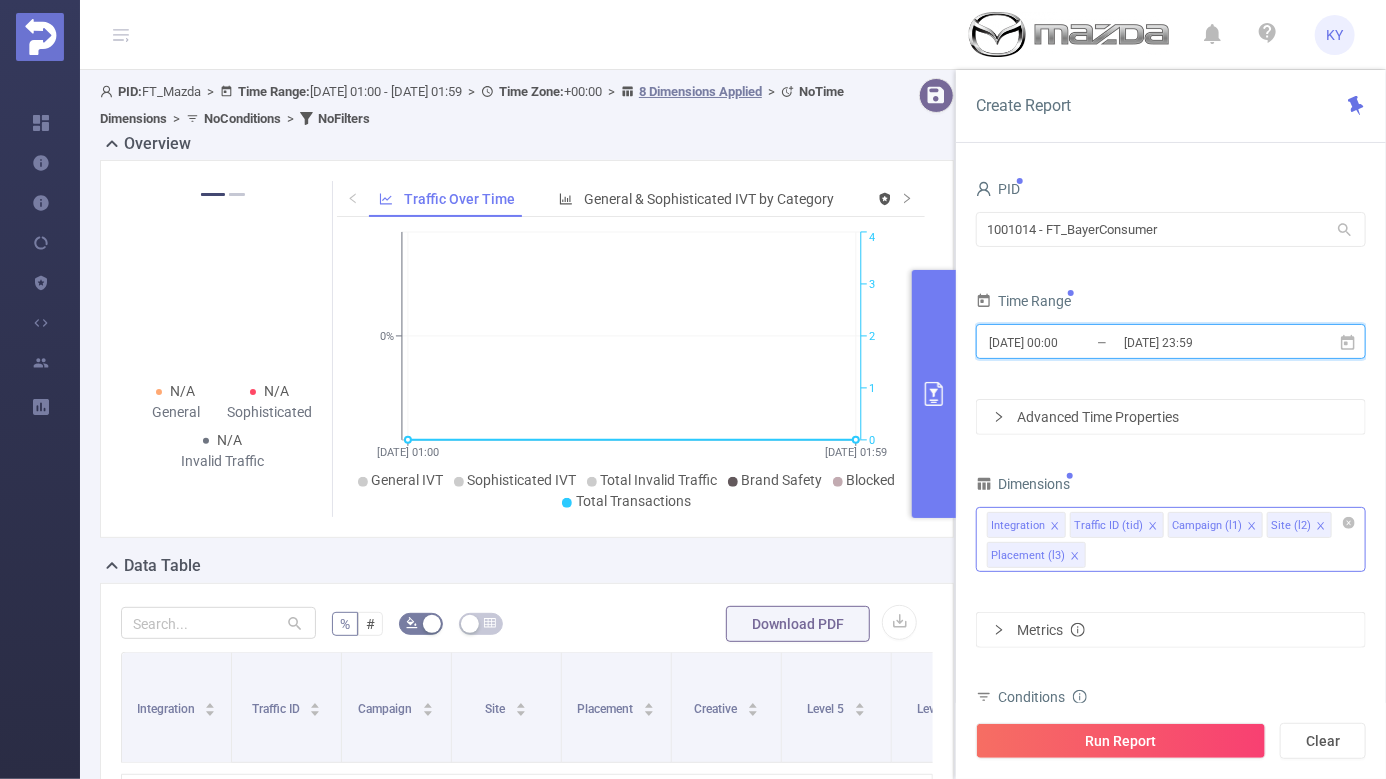 click 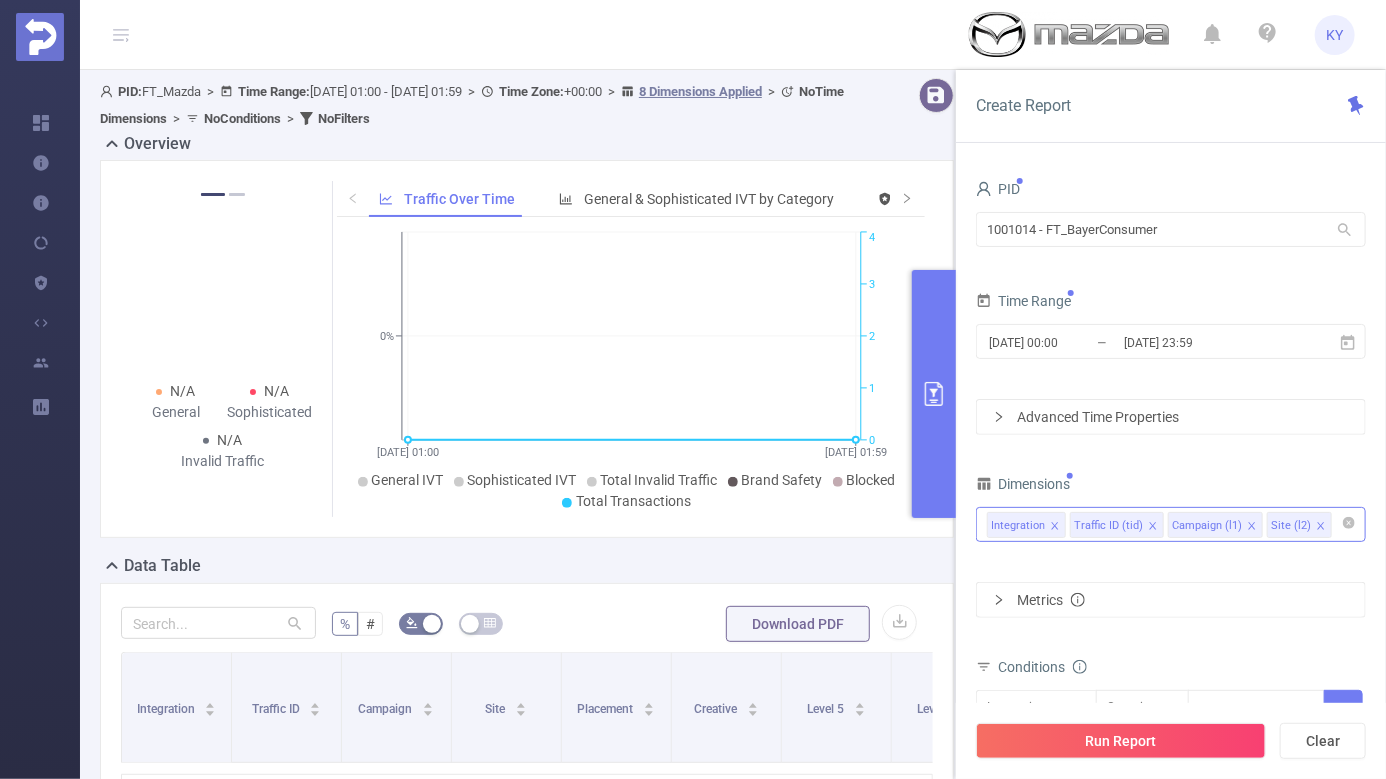click at bounding box center (1341, 525) 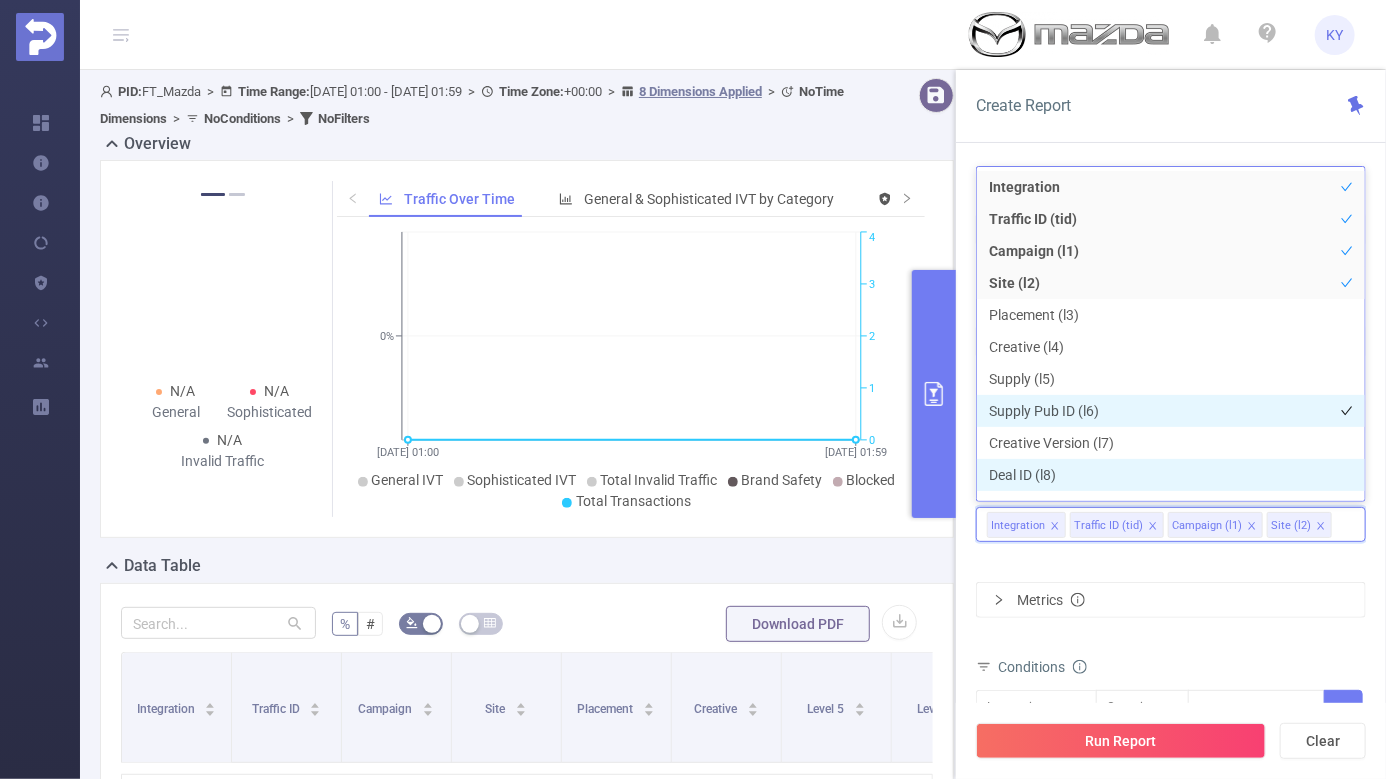 scroll, scrollTop: 22, scrollLeft: 0, axis: vertical 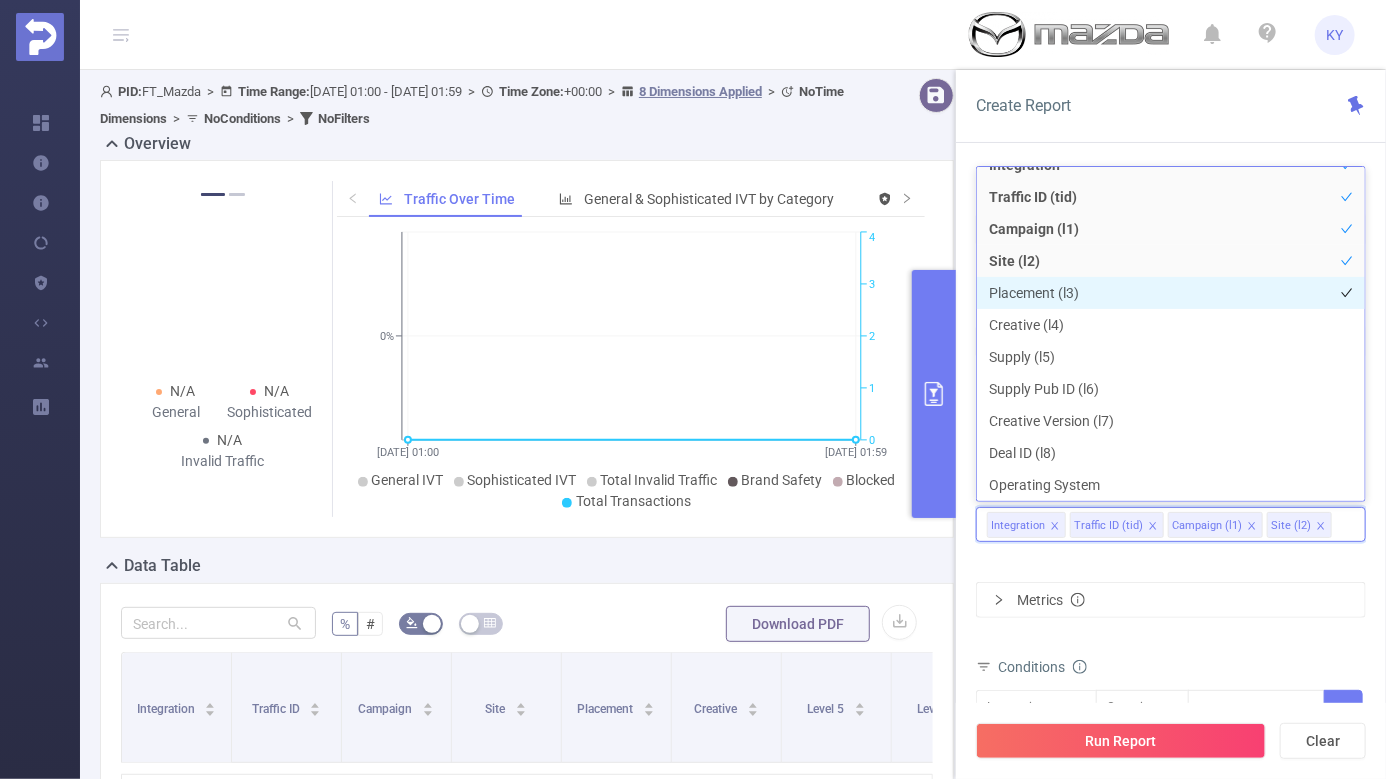 click on "Placement (l3)" at bounding box center (1171, 293) 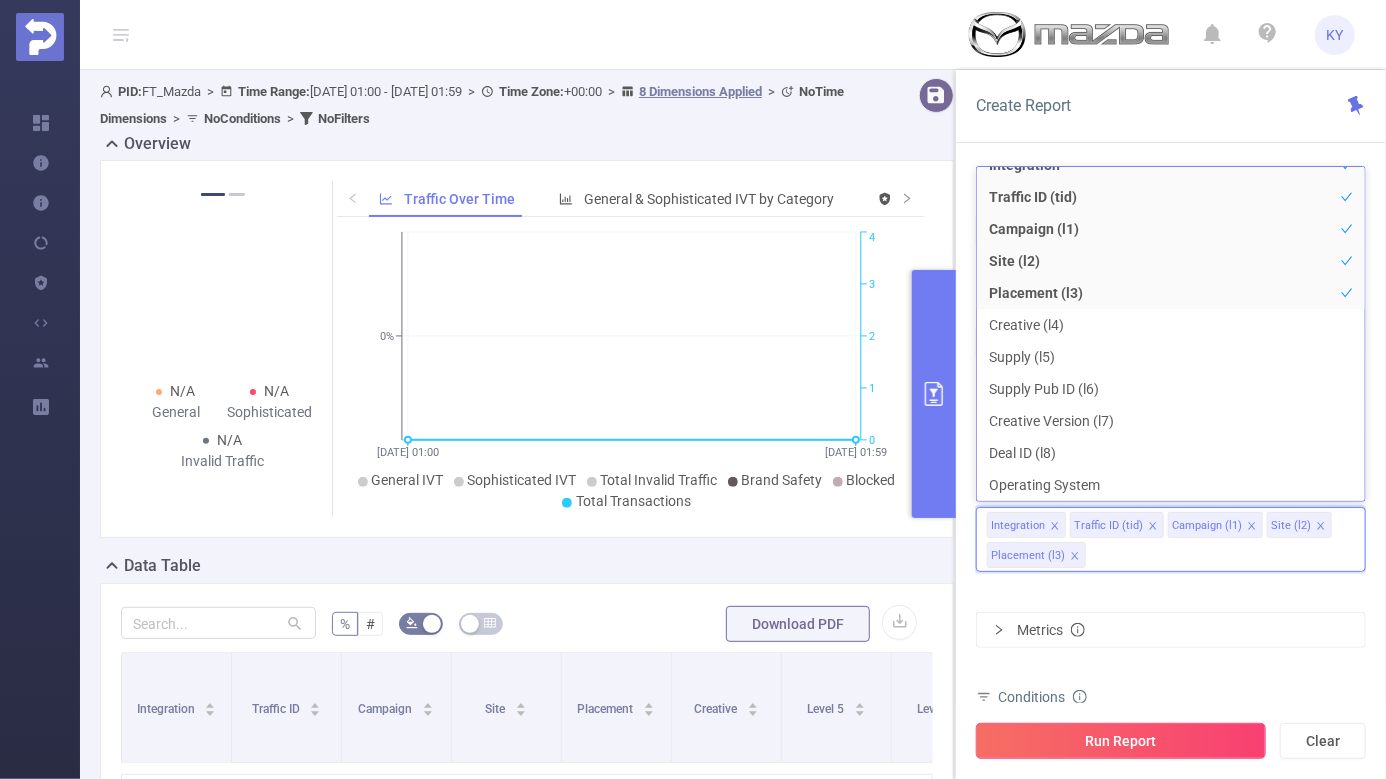 click on "Run Report" at bounding box center (1121, 741) 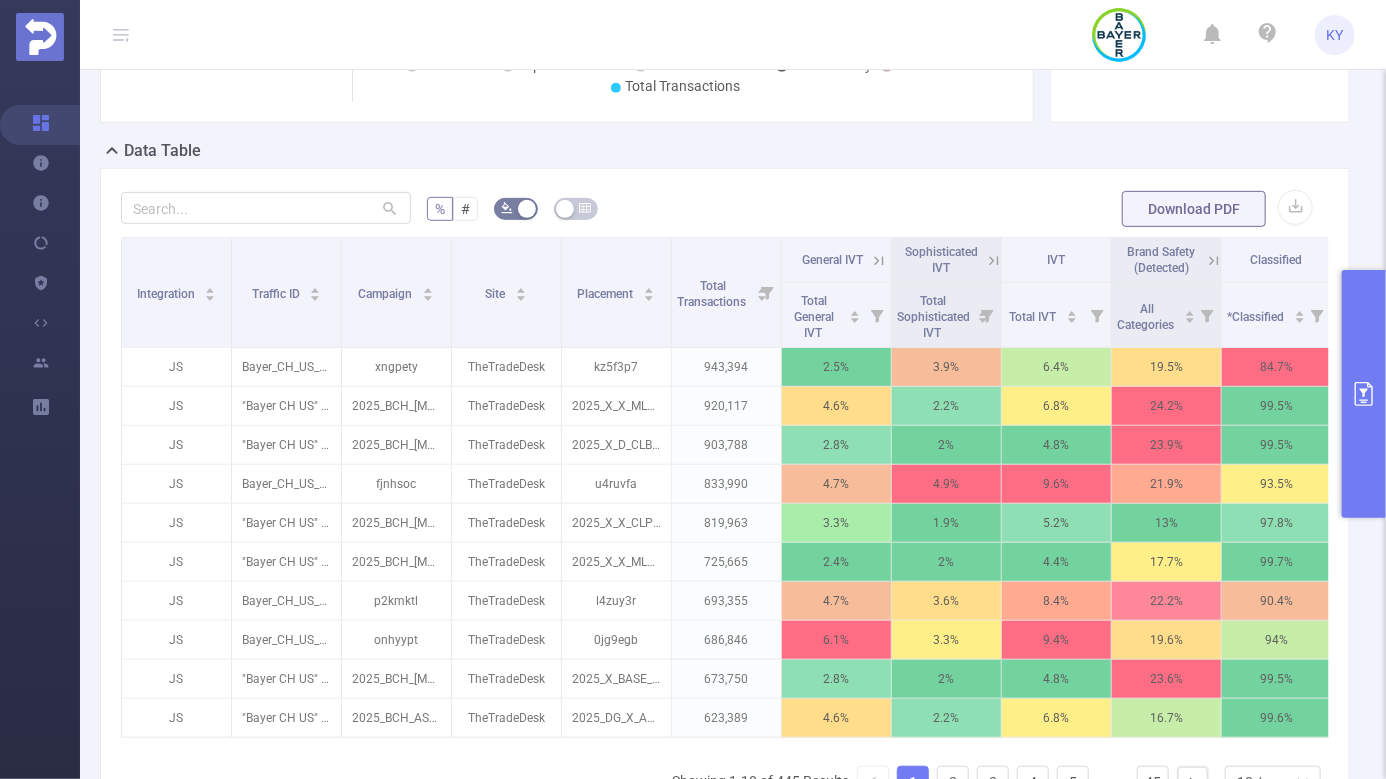 scroll, scrollTop: 436, scrollLeft: 0, axis: vertical 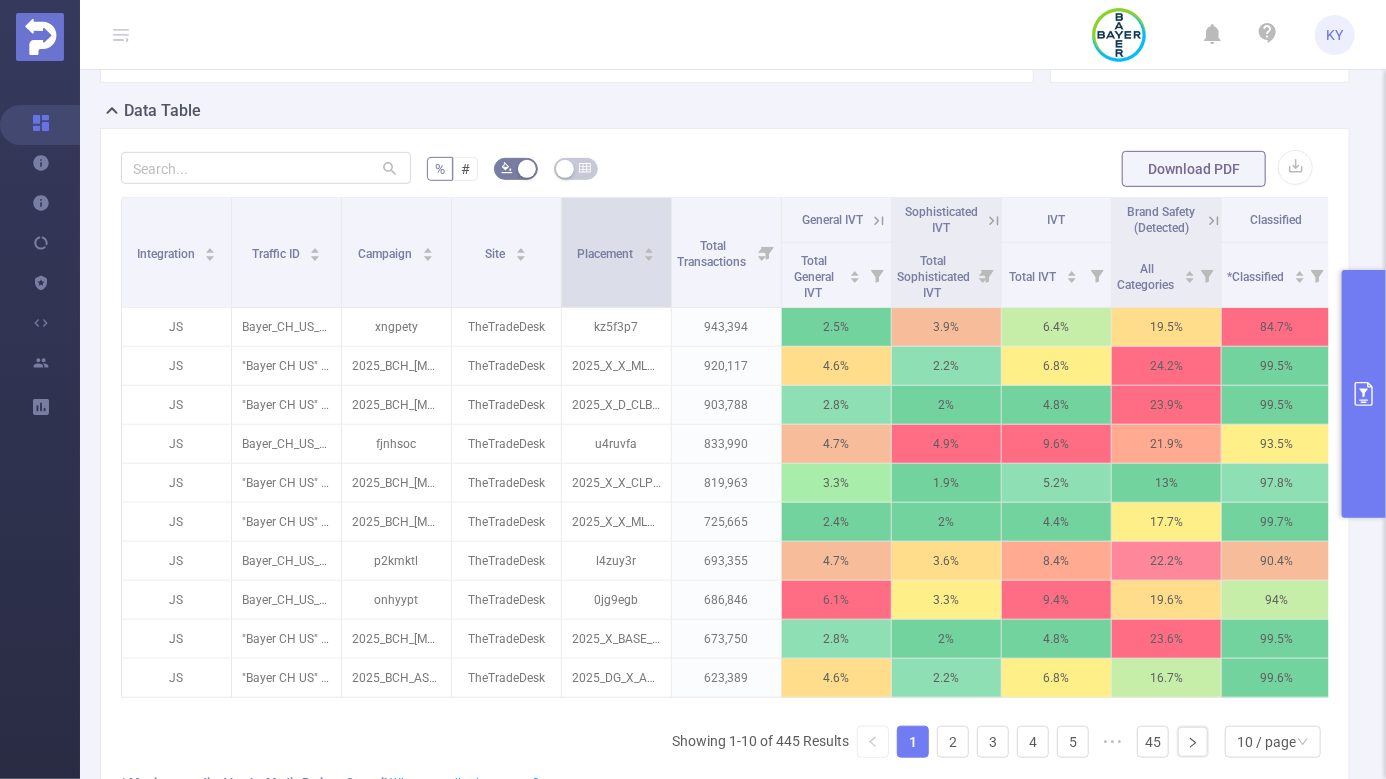 drag, startPoint x: 668, startPoint y: 281, endPoint x: 774, endPoint y: 285, distance: 106.07545 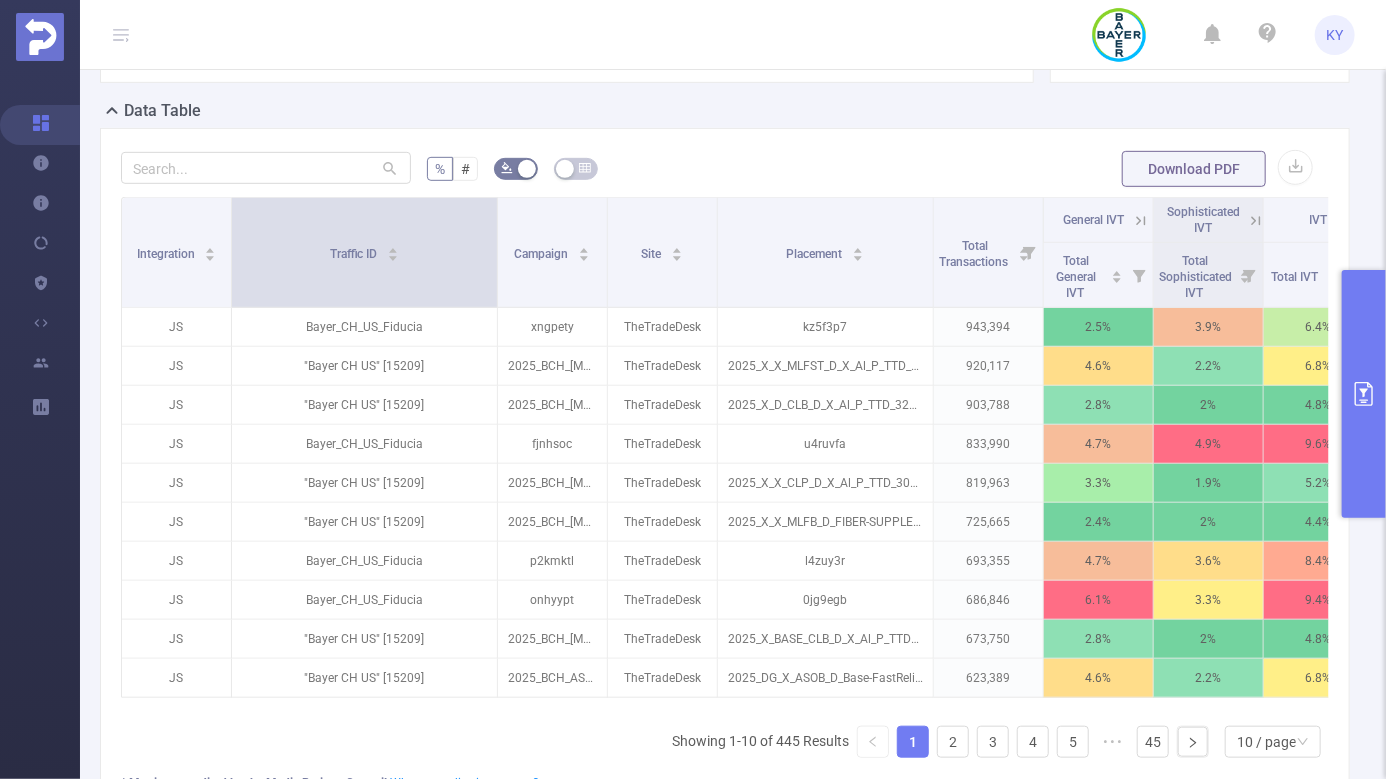 drag, startPoint x: 337, startPoint y: 299, endPoint x: 493, endPoint y: 311, distance: 156.46086 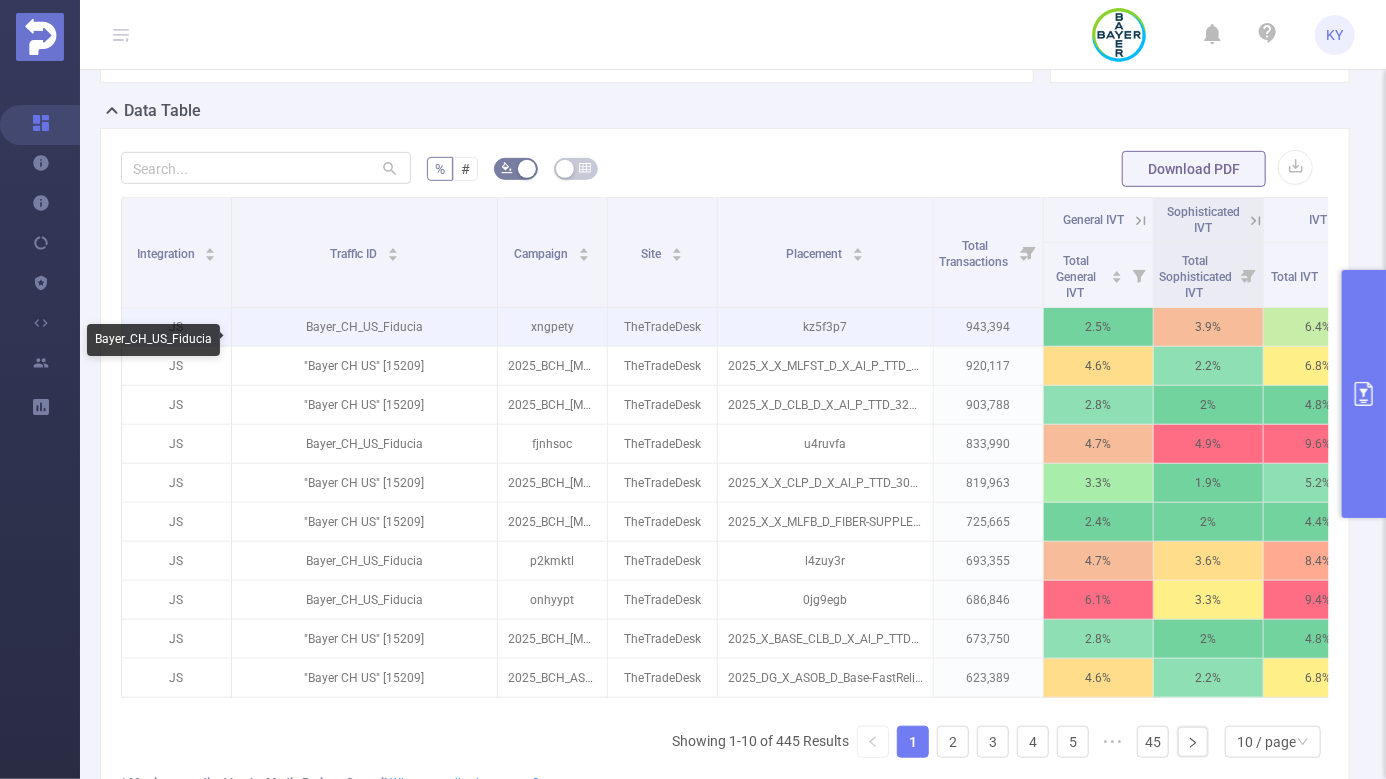 click on "Bayer_CH_US_Fiducia" at bounding box center [364, 327] 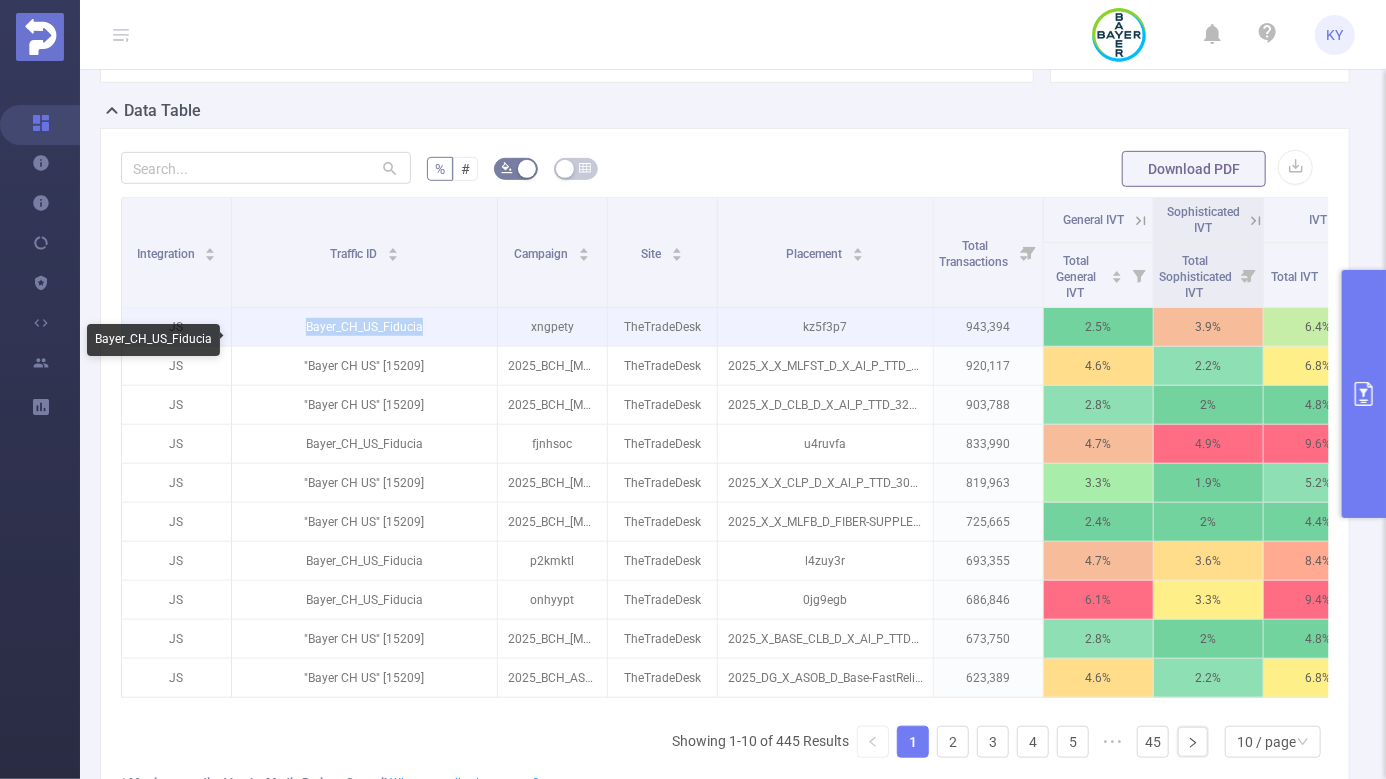 click on "Bayer_CH_US_Fiducia" at bounding box center [364, 327] 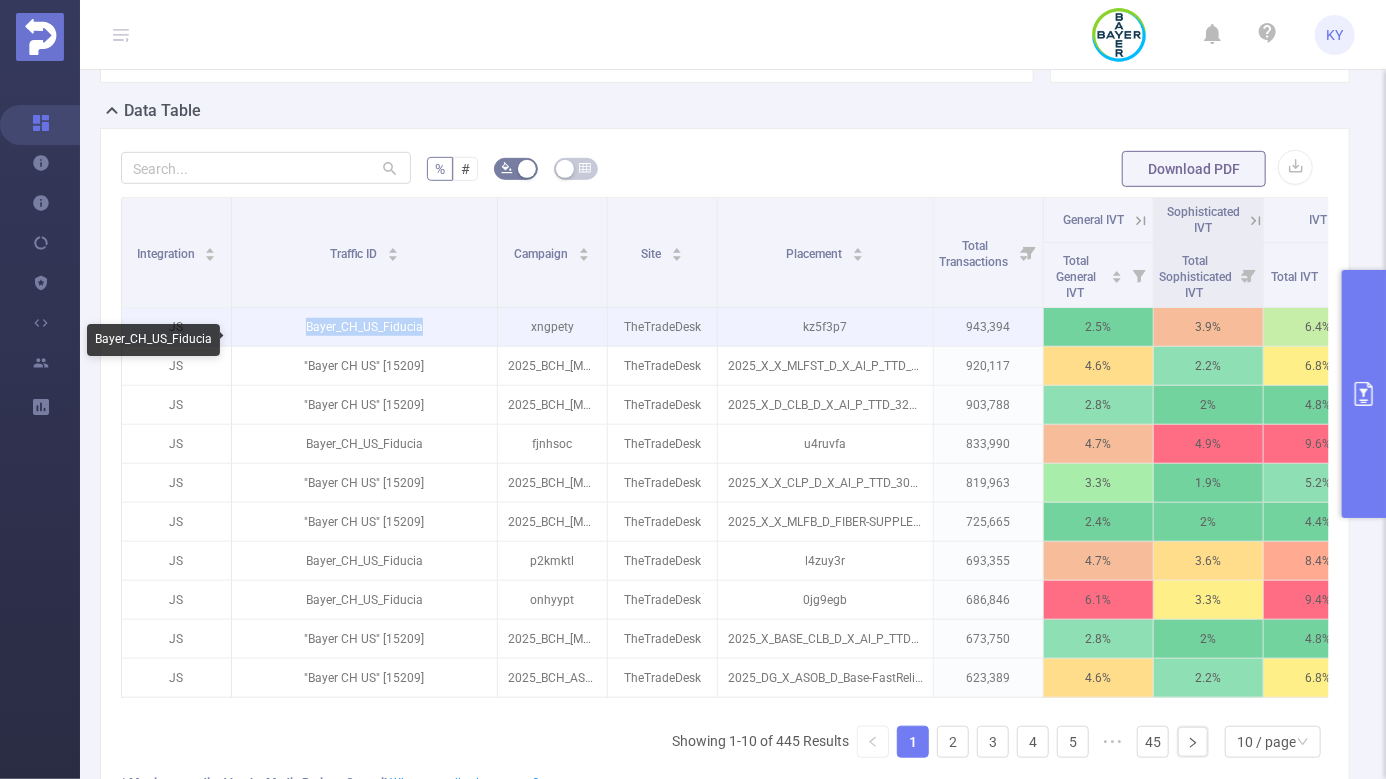 copy on "Bayer_CH_US_Fiducia" 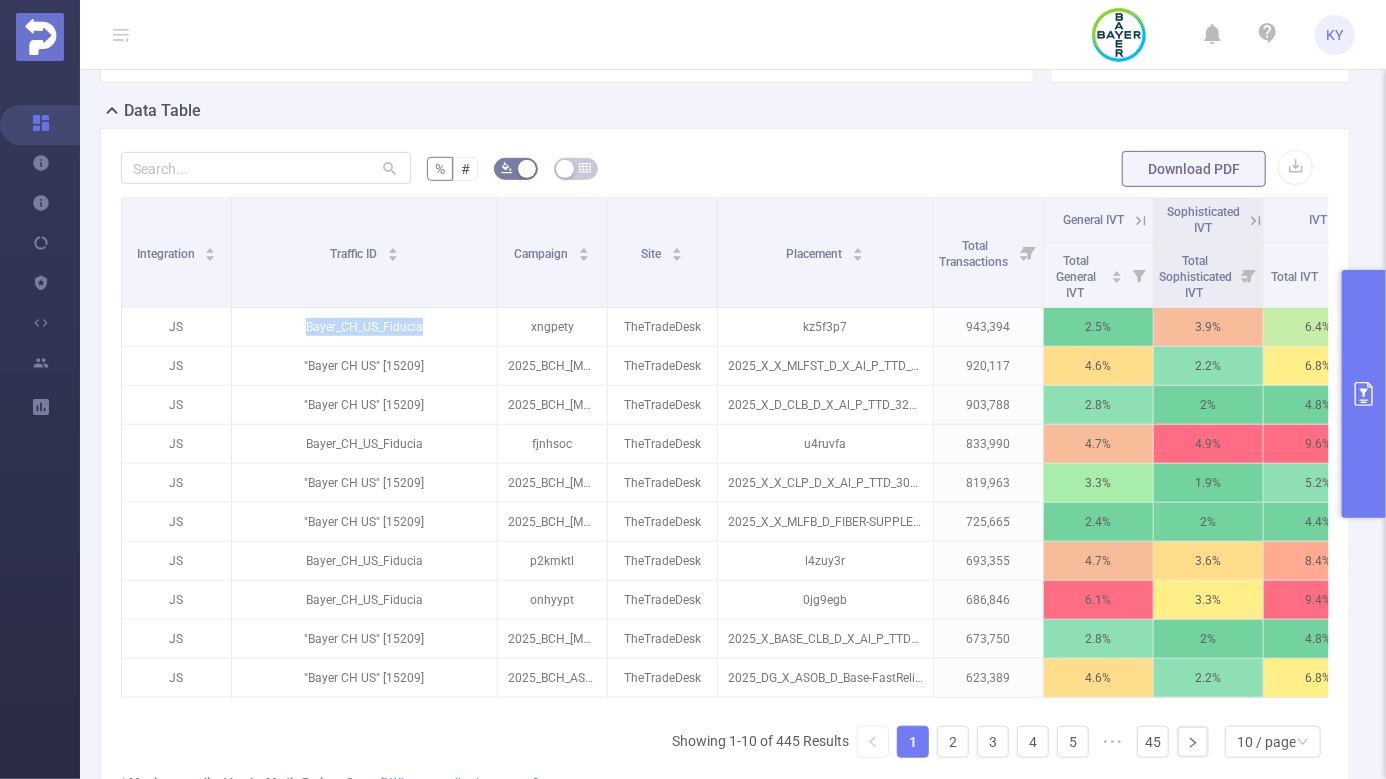 click at bounding box center [1364, 394] 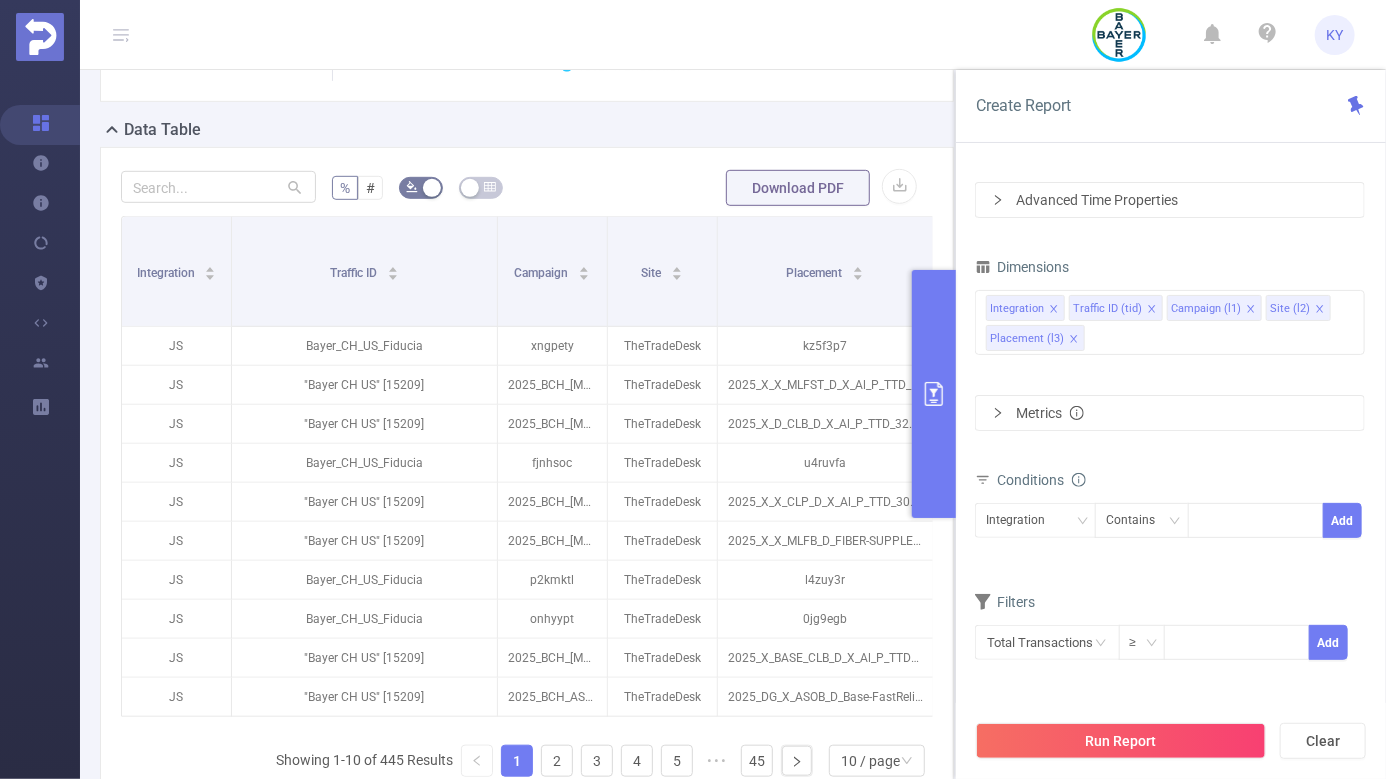 click on "Integration Contains   Add" at bounding box center [1170, 525] 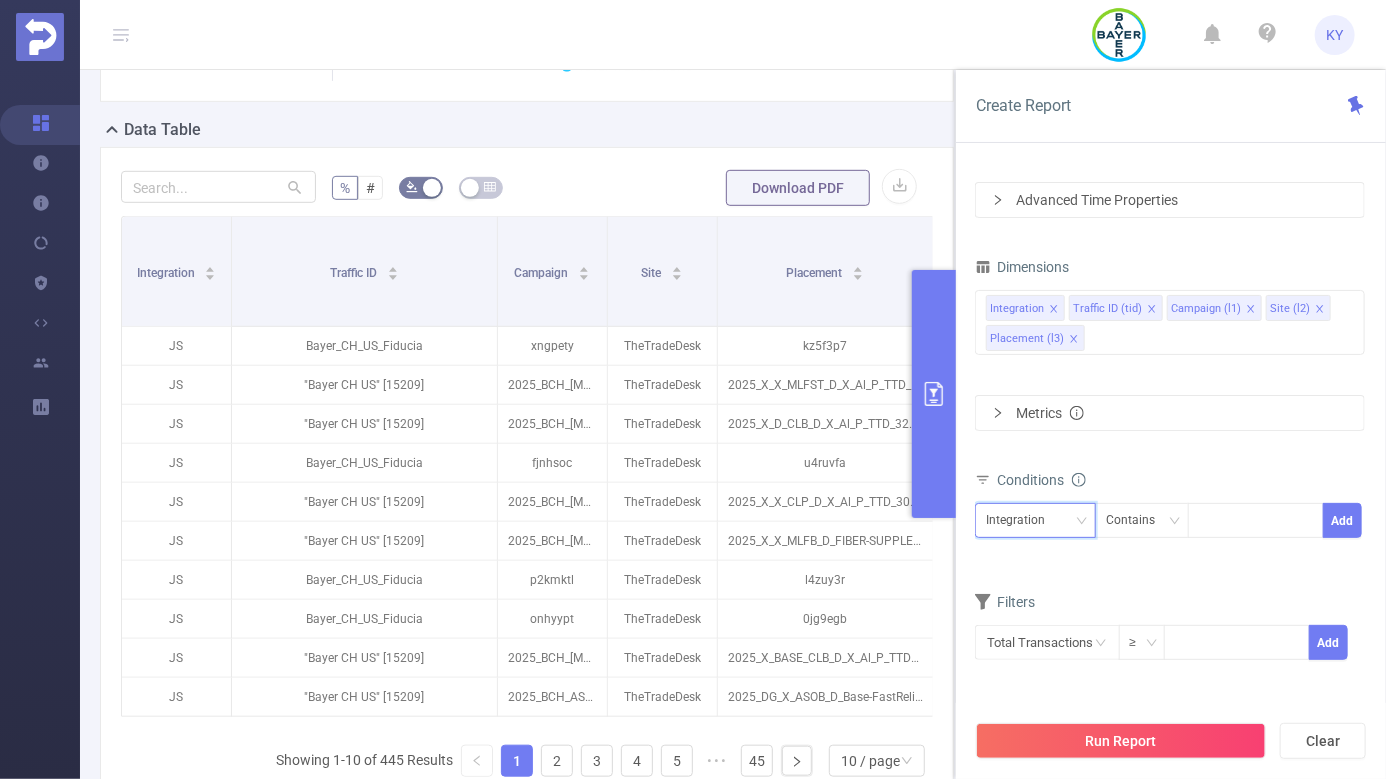 click on "Integration" at bounding box center [1022, 520] 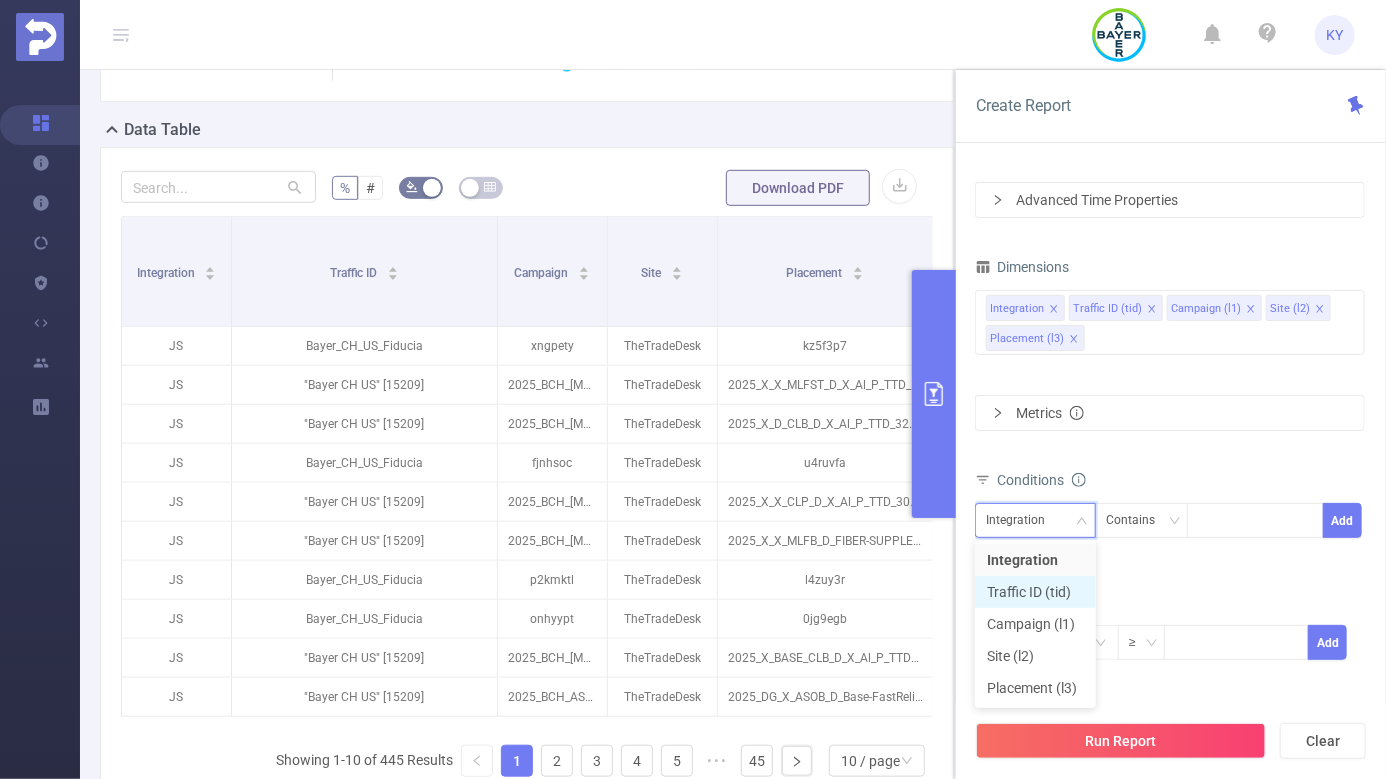click on "Traffic ID (tid)" at bounding box center (1035, 592) 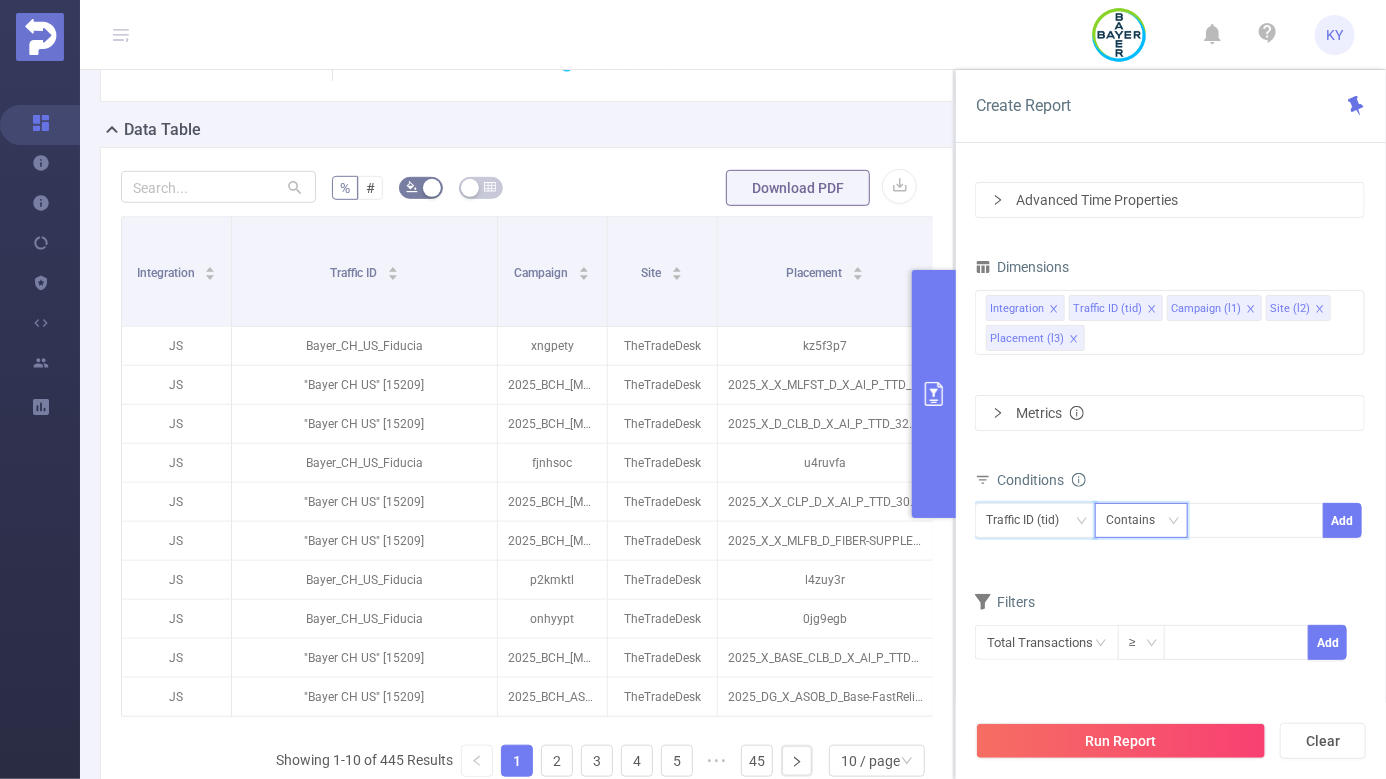 click on "Contains" at bounding box center [1137, 520] 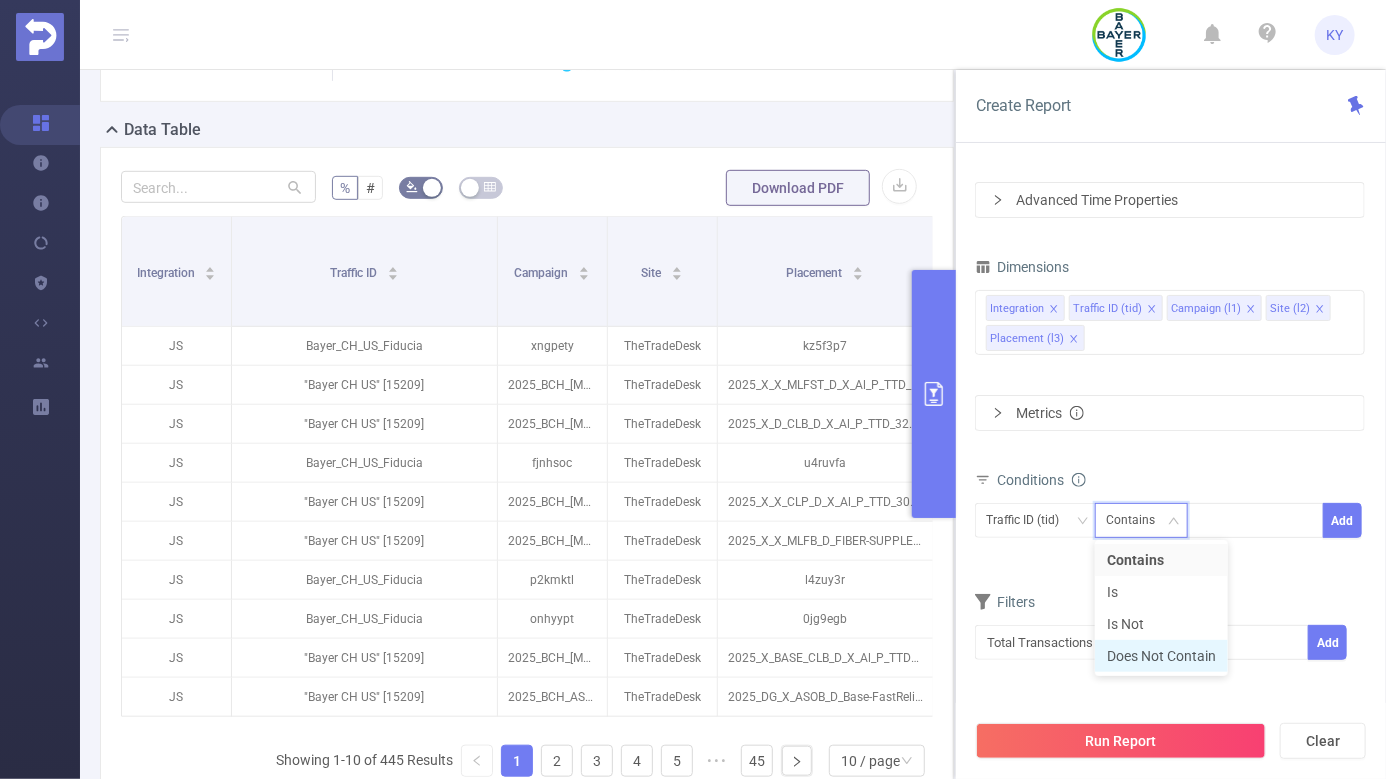 click on "Does Not Contain" at bounding box center [1161, 656] 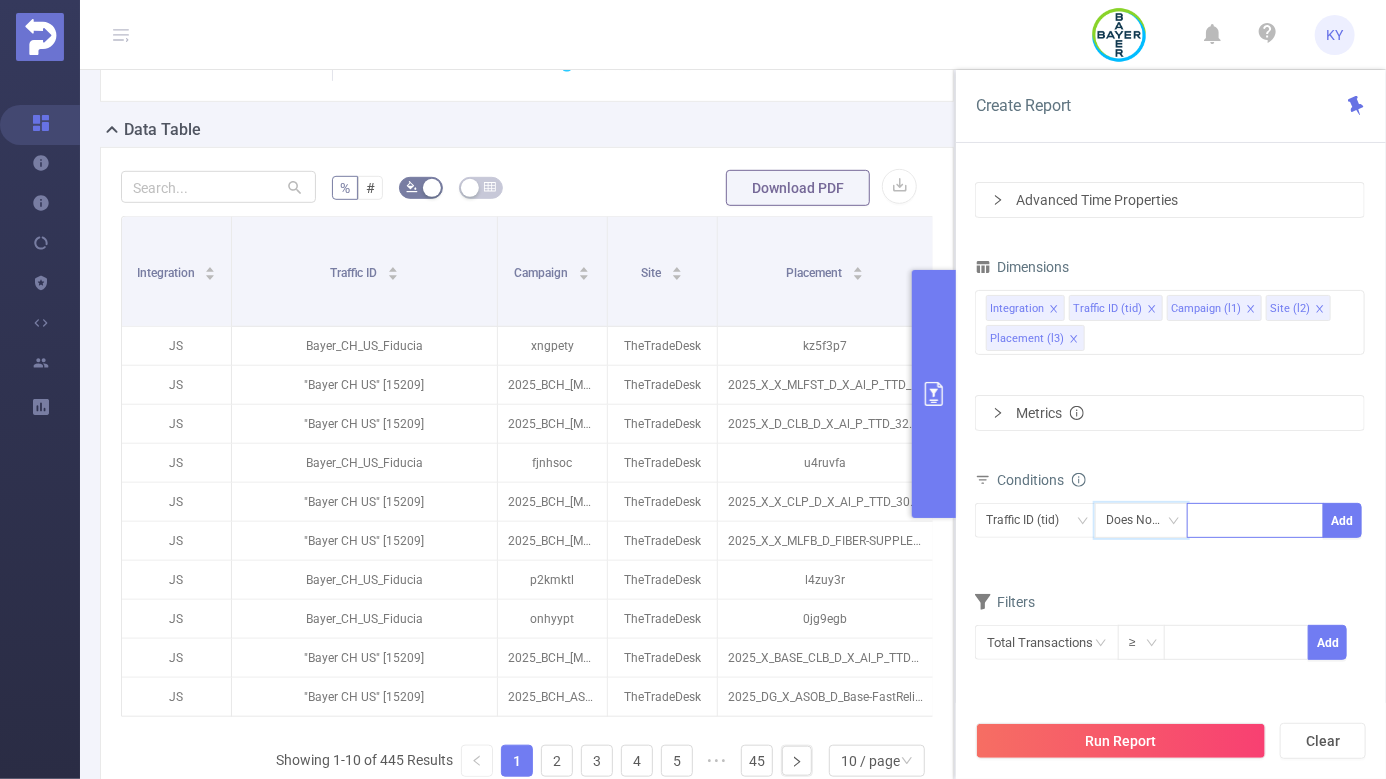 click at bounding box center [1255, 520] 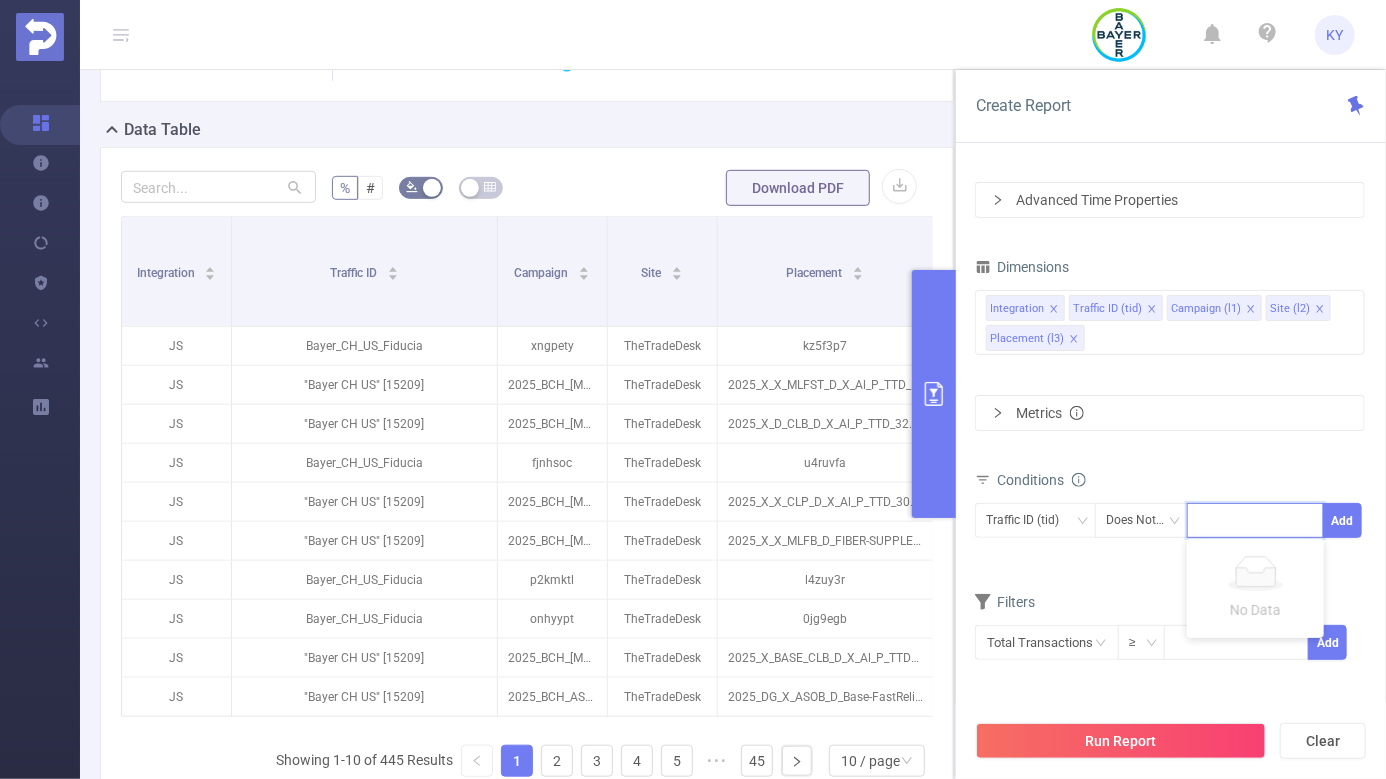 paste on "Bayer_CH_US_Fiducia" 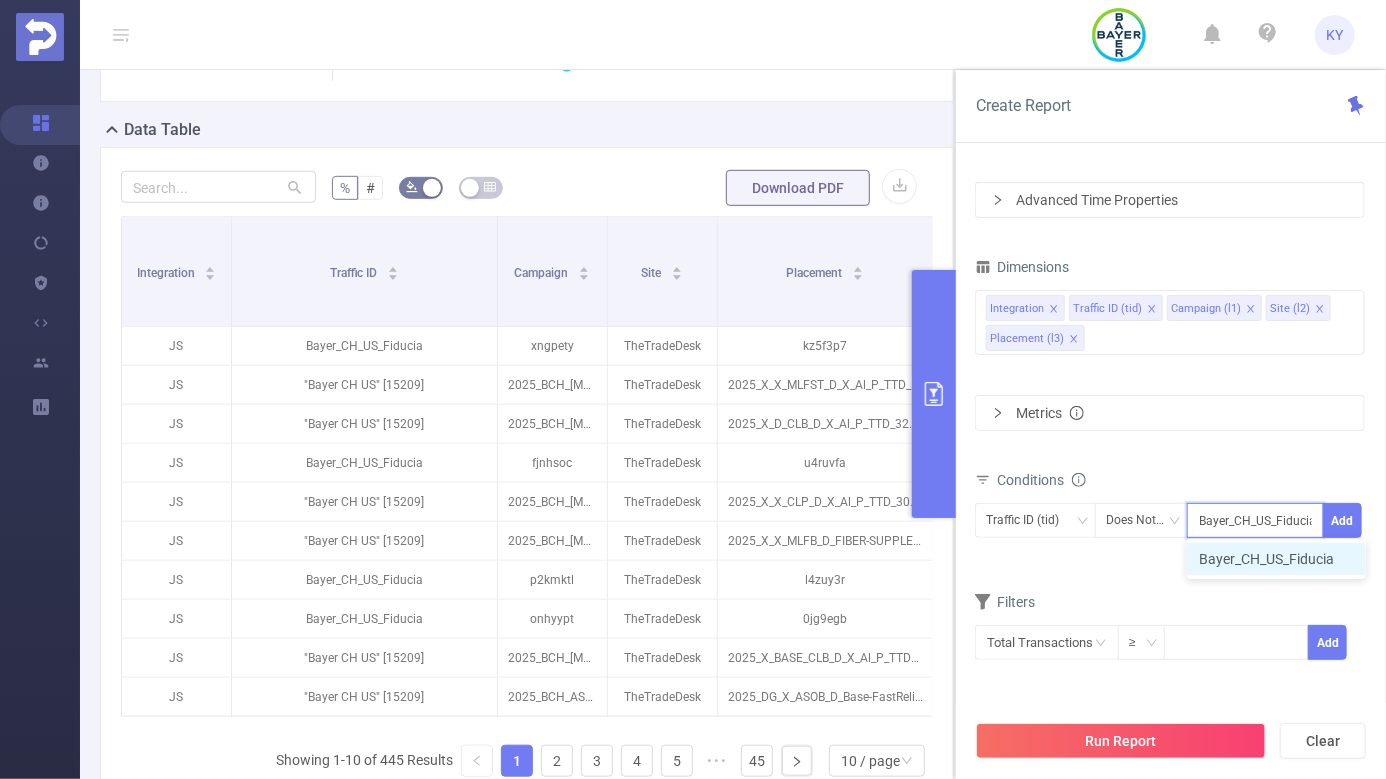 scroll, scrollTop: 0, scrollLeft: 3, axis: horizontal 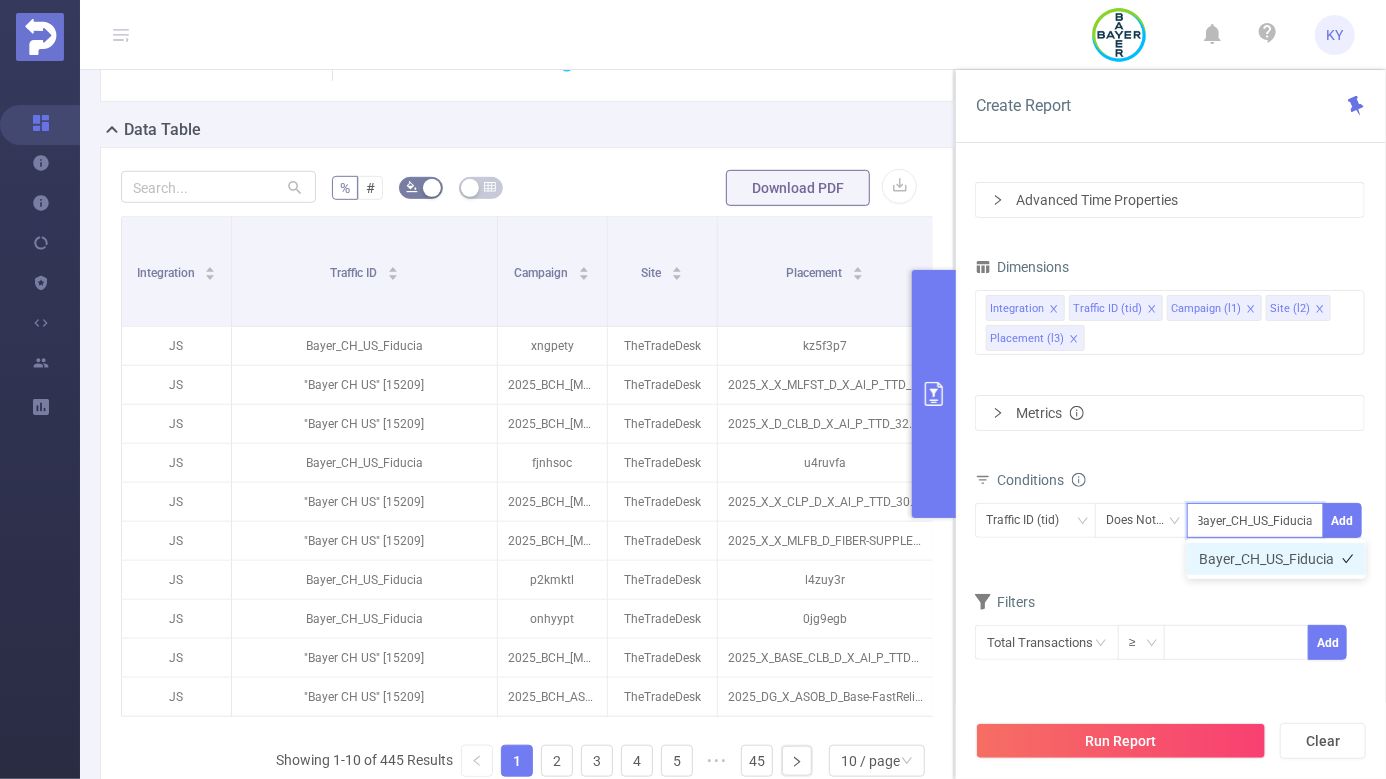 click on "Bayer_CH_US_Fiducia" at bounding box center [1276, 559] 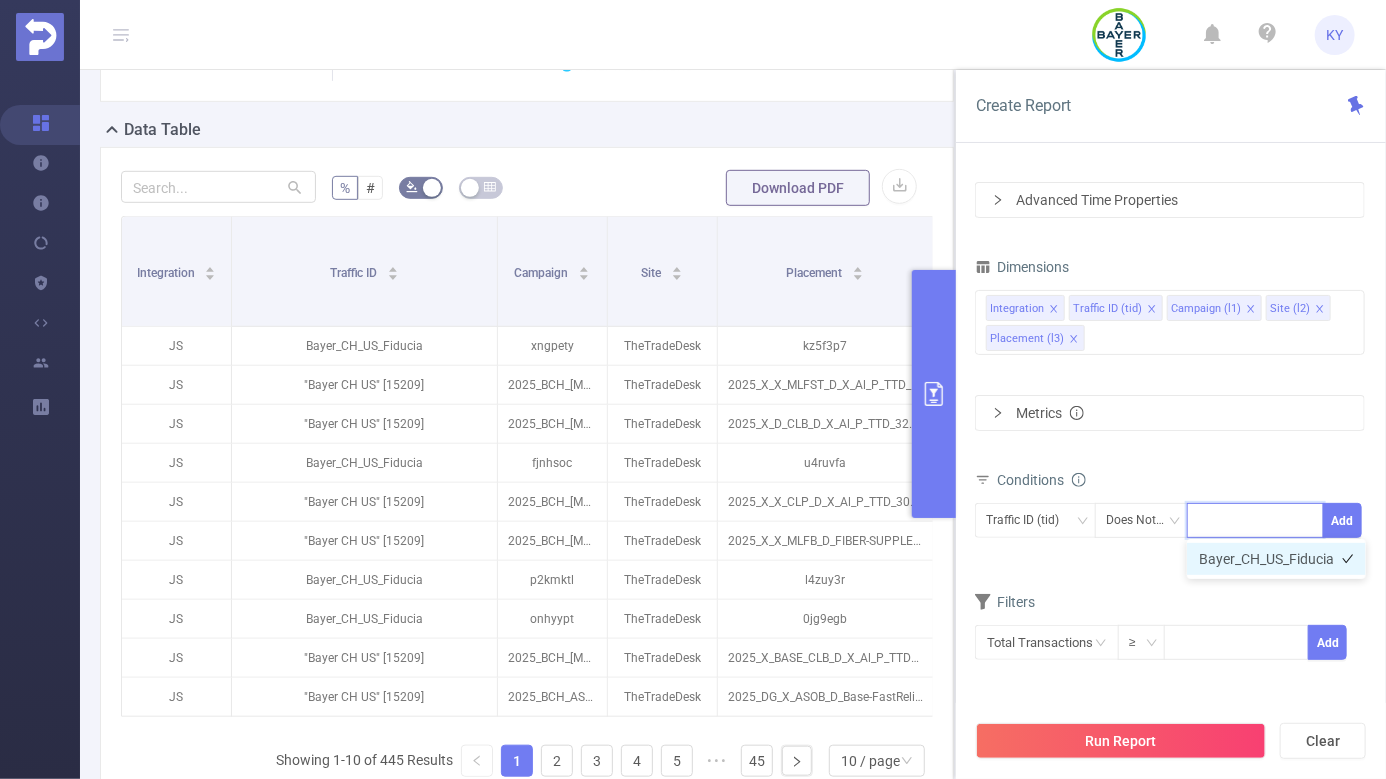 scroll, scrollTop: 0, scrollLeft: 0, axis: both 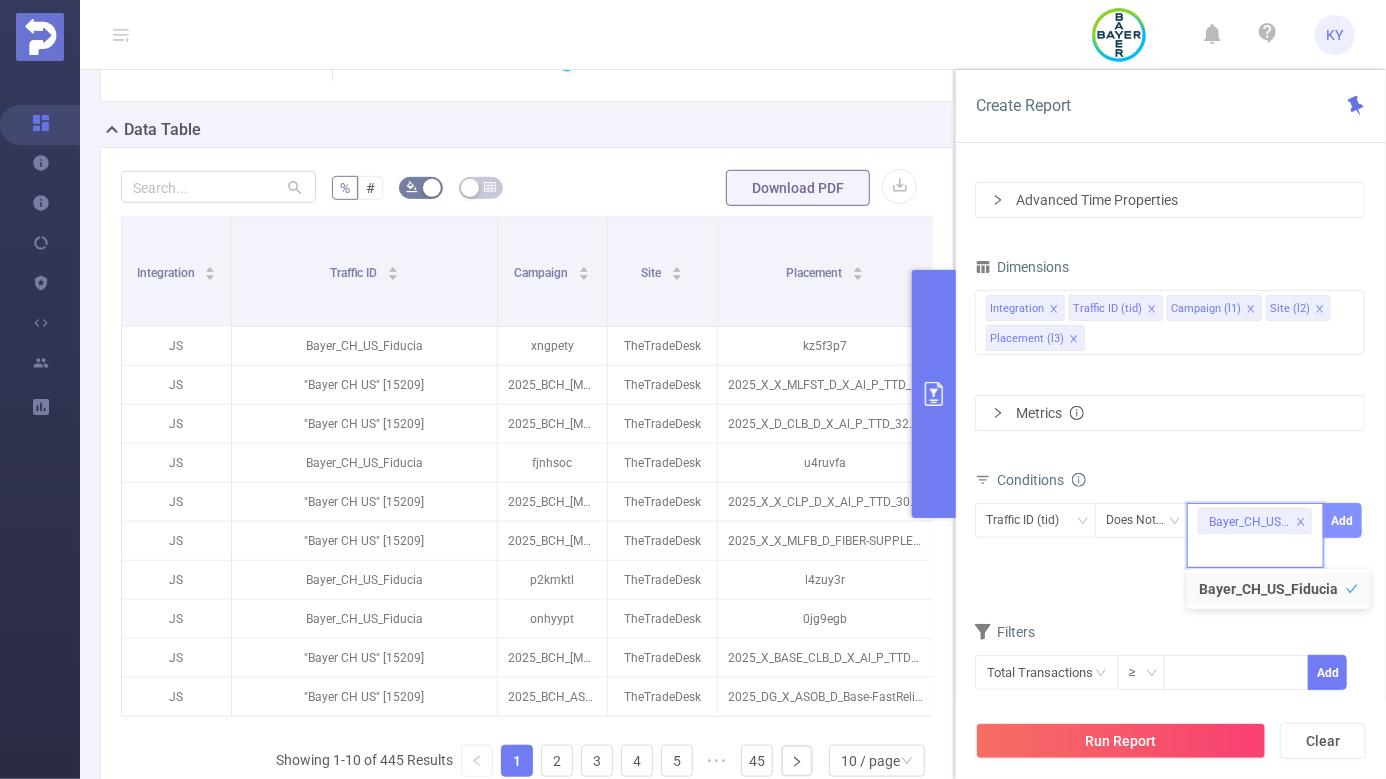 click on "Add" at bounding box center [1342, 520] 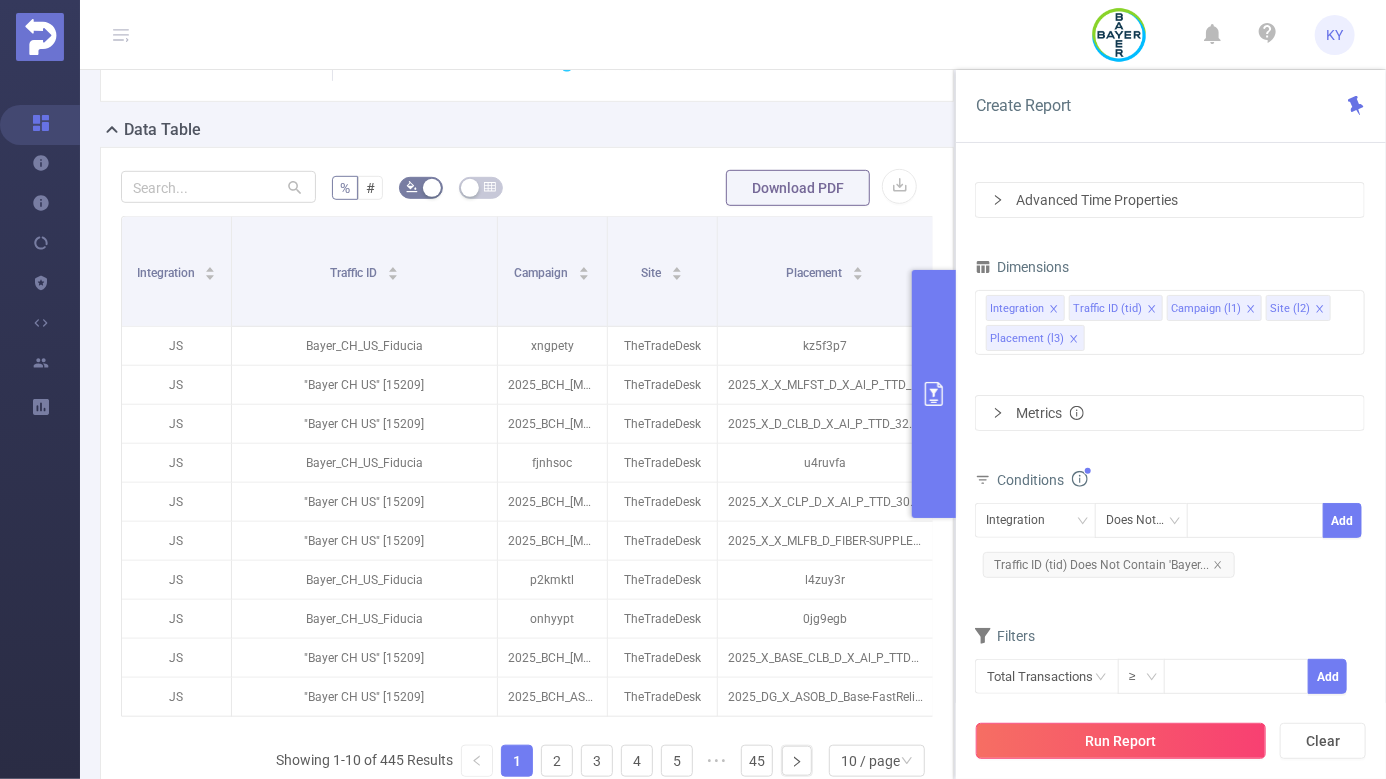 click on "Run Report" at bounding box center (1121, 741) 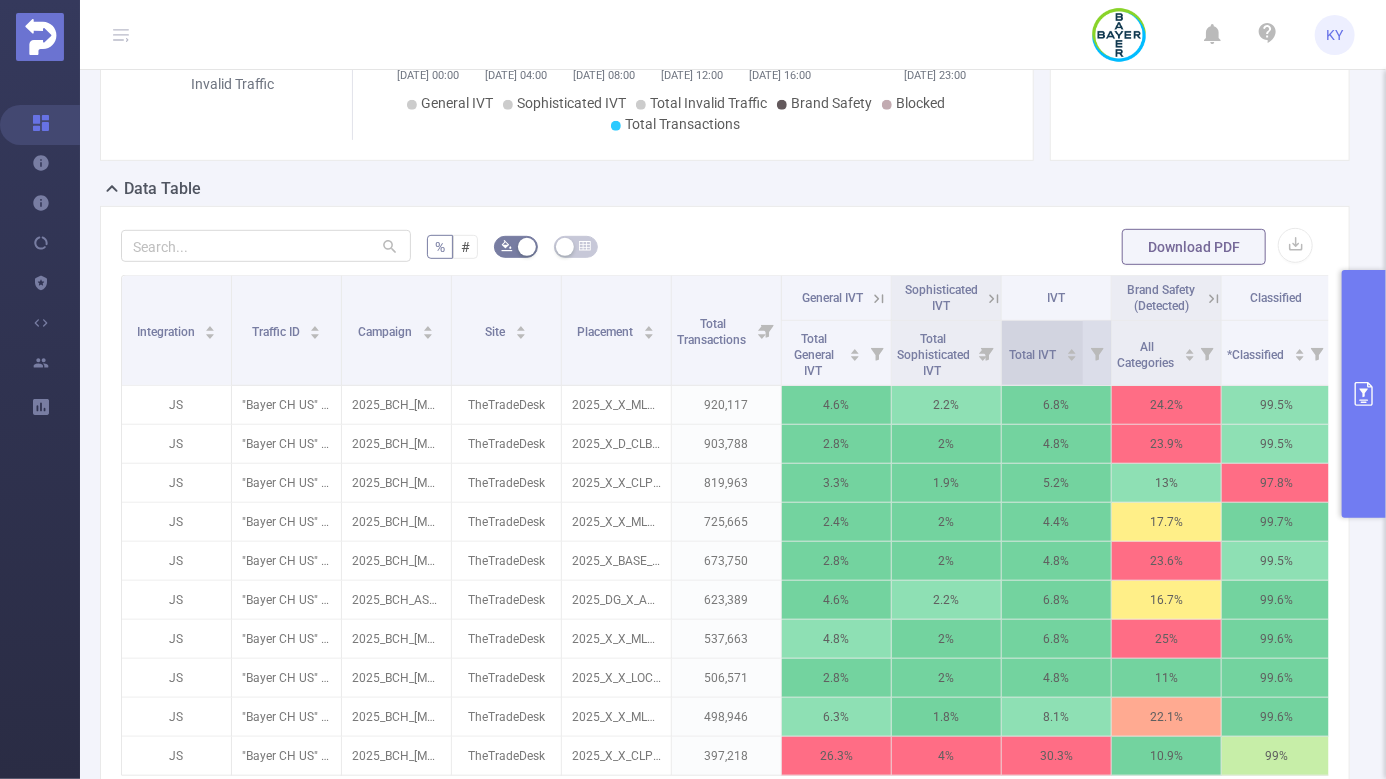 scroll, scrollTop: 456, scrollLeft: 0, axis: vertical 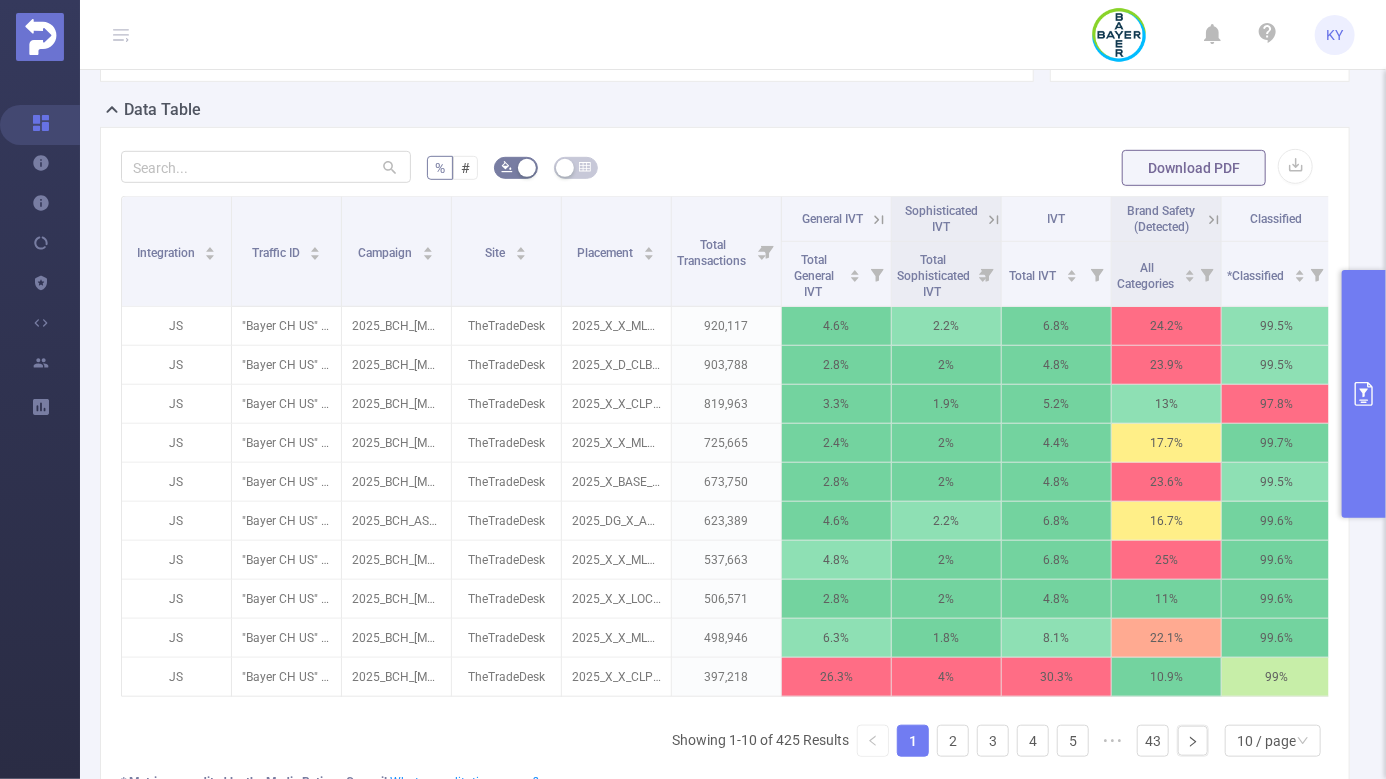 click 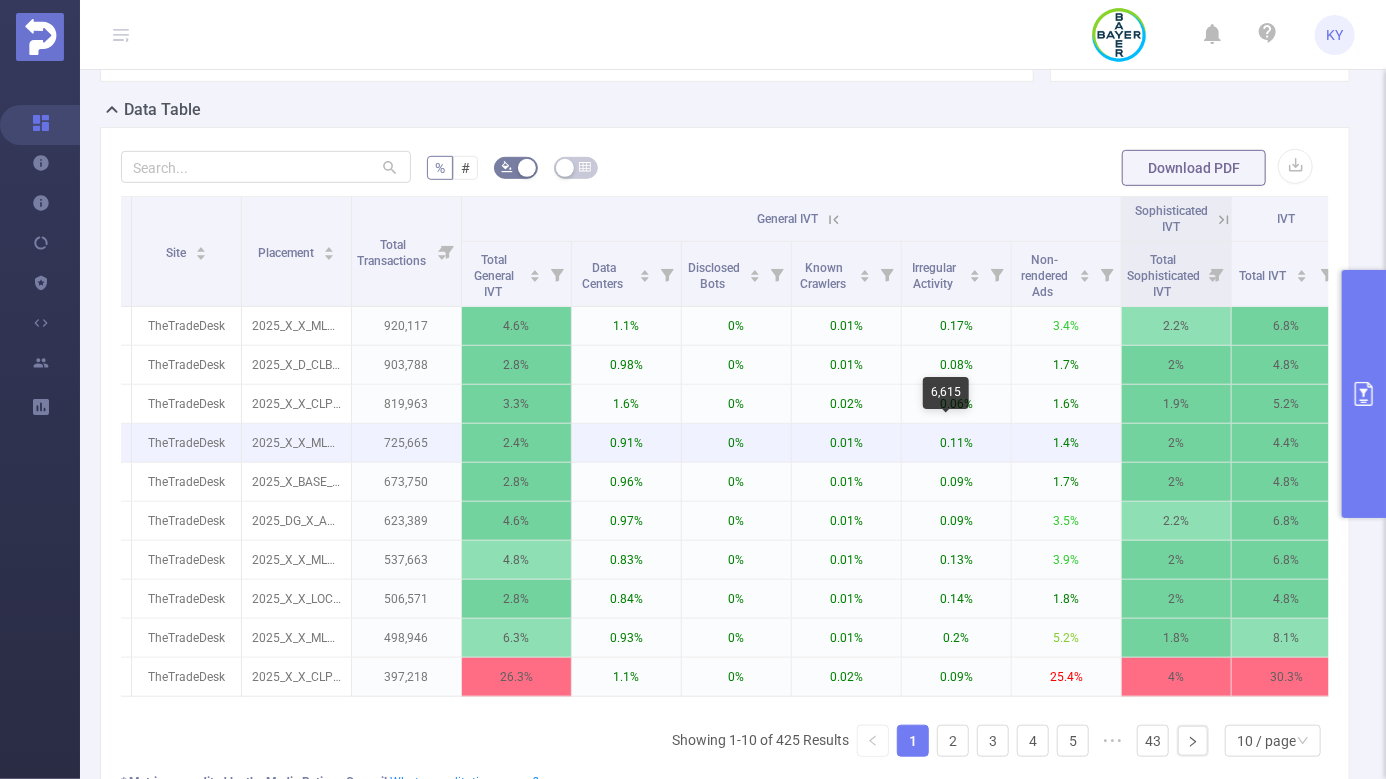 scroll, scrollTop: 0, scrollLeft: 350, axis: horizontal 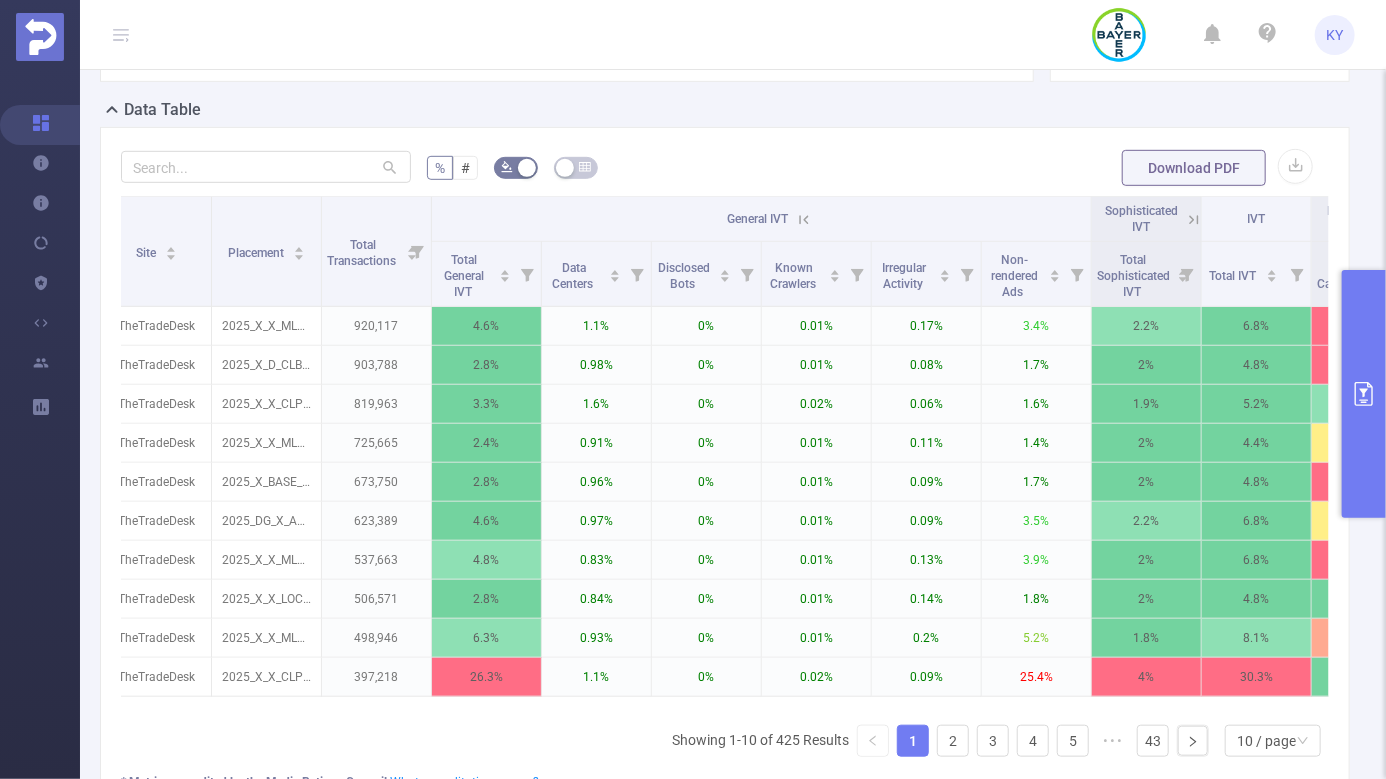 click 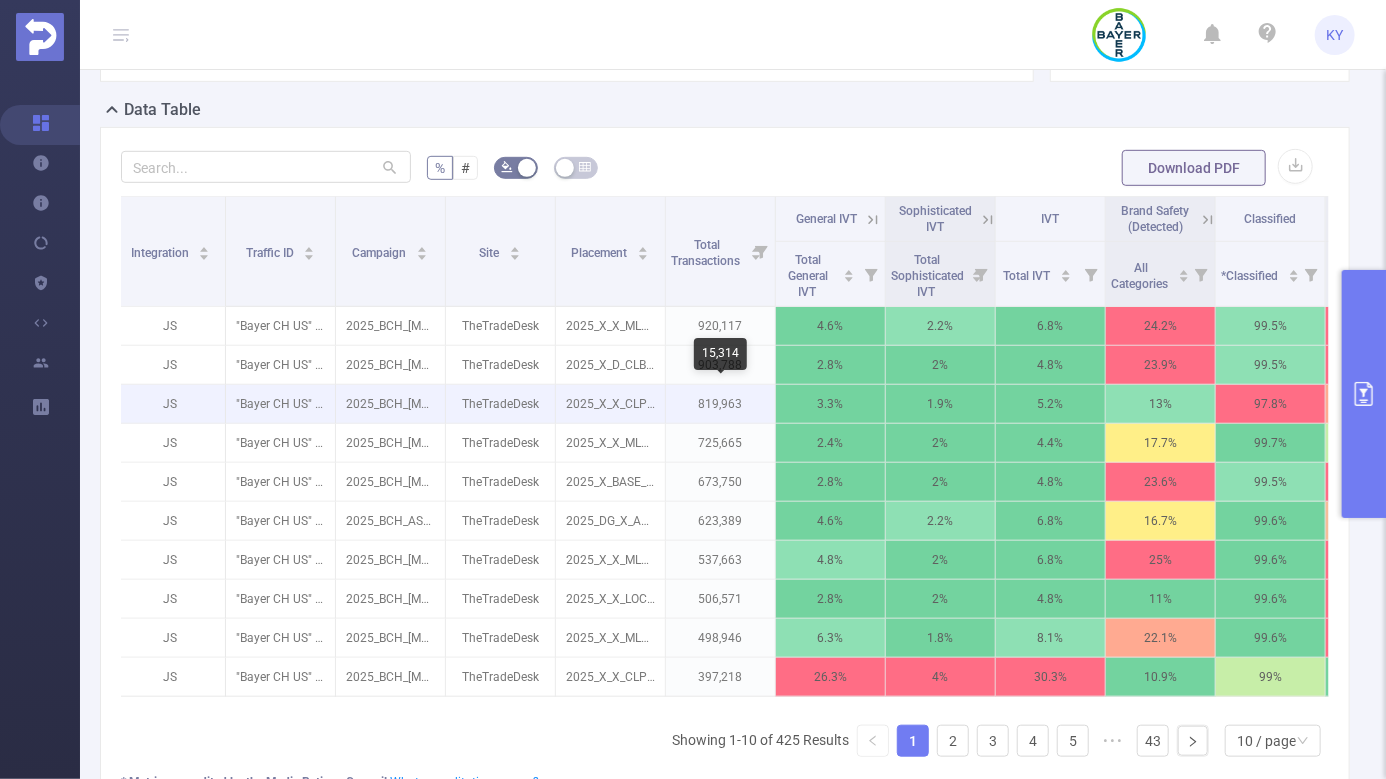 scroll, scrollTop: 0, scrollLeft: 0, axis: both 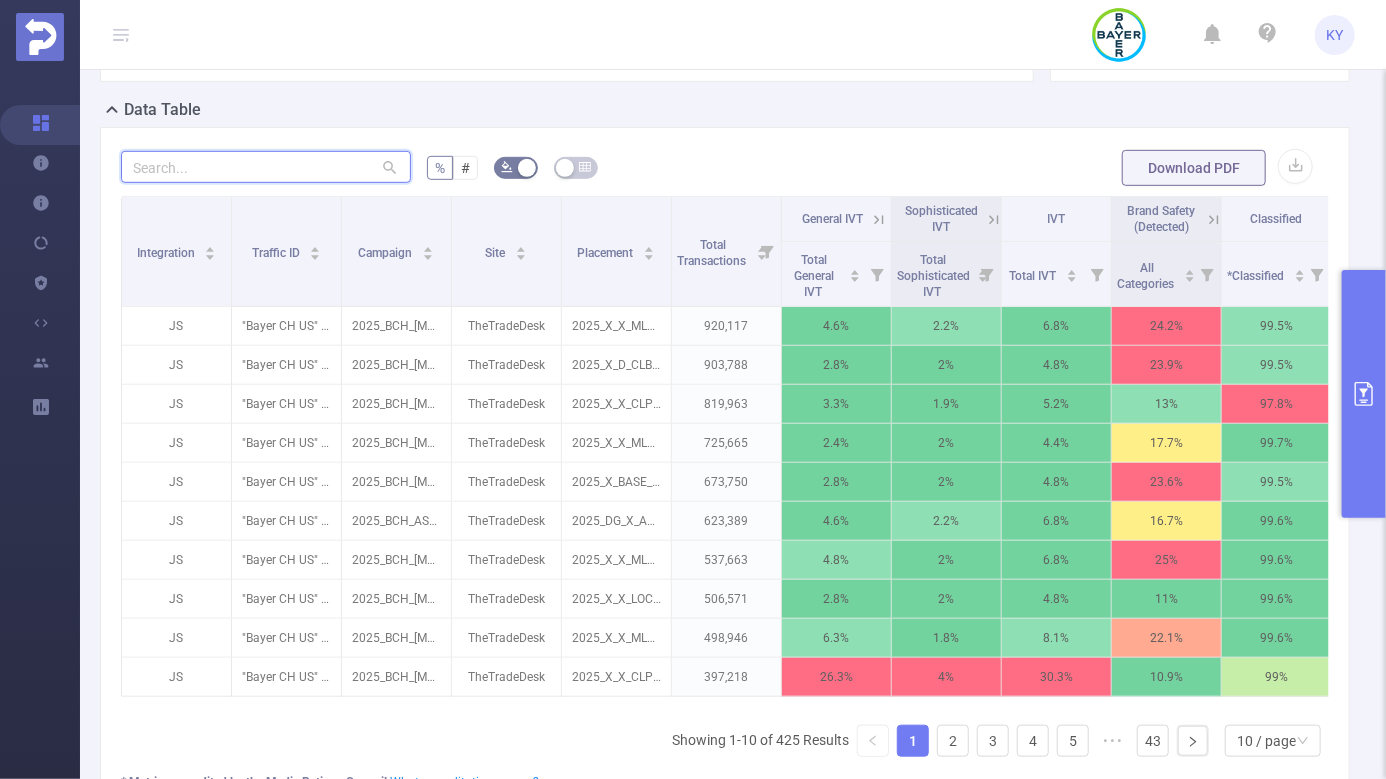 click at bounding box center [266, 167] 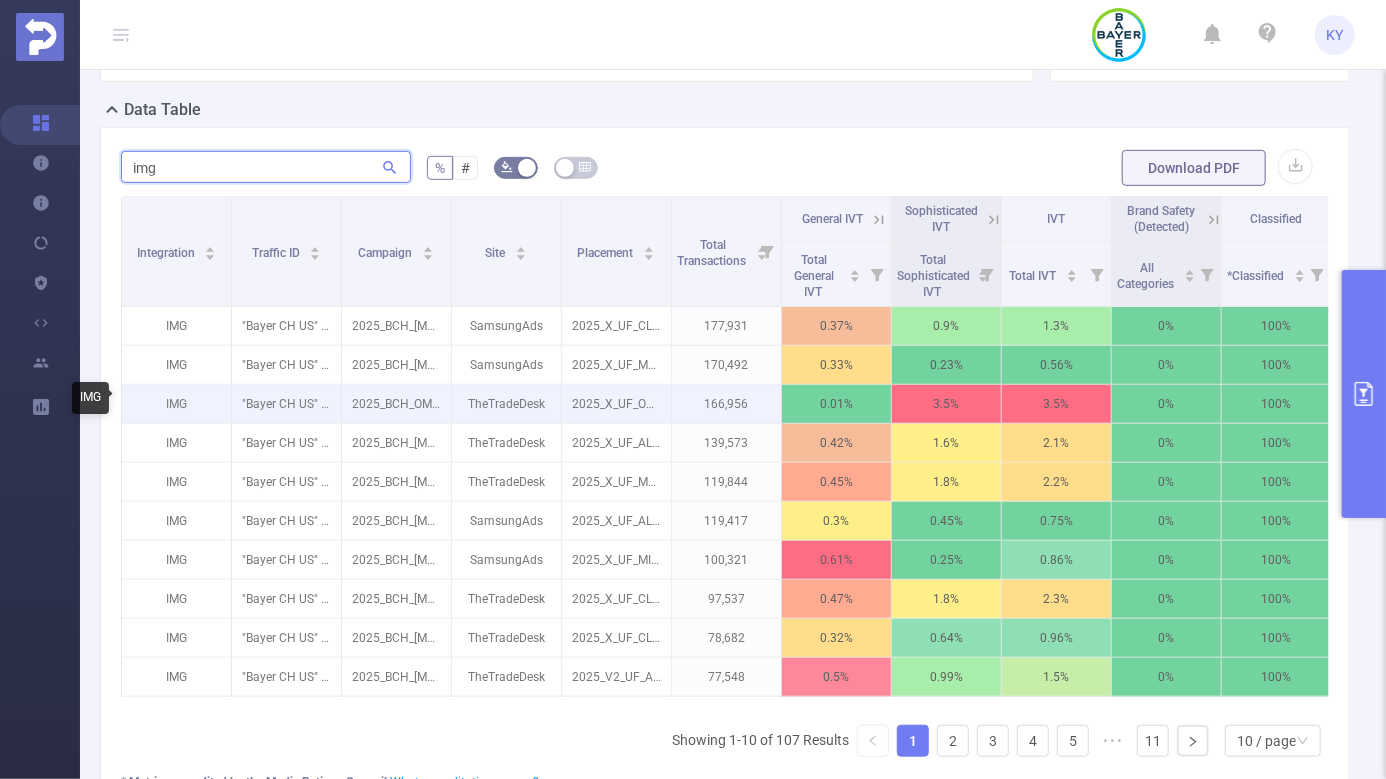 type on "img" 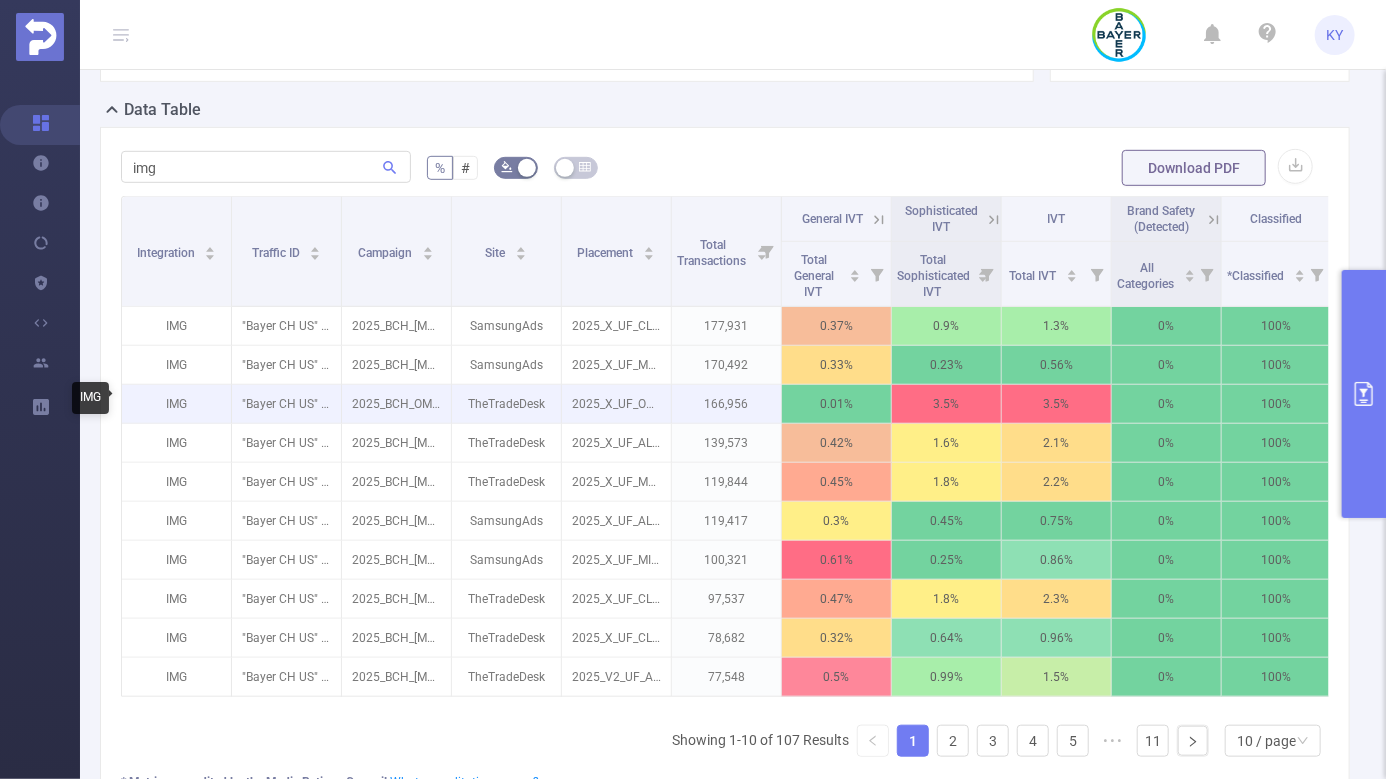 click on "IMG" at bounding box center (176, 404) 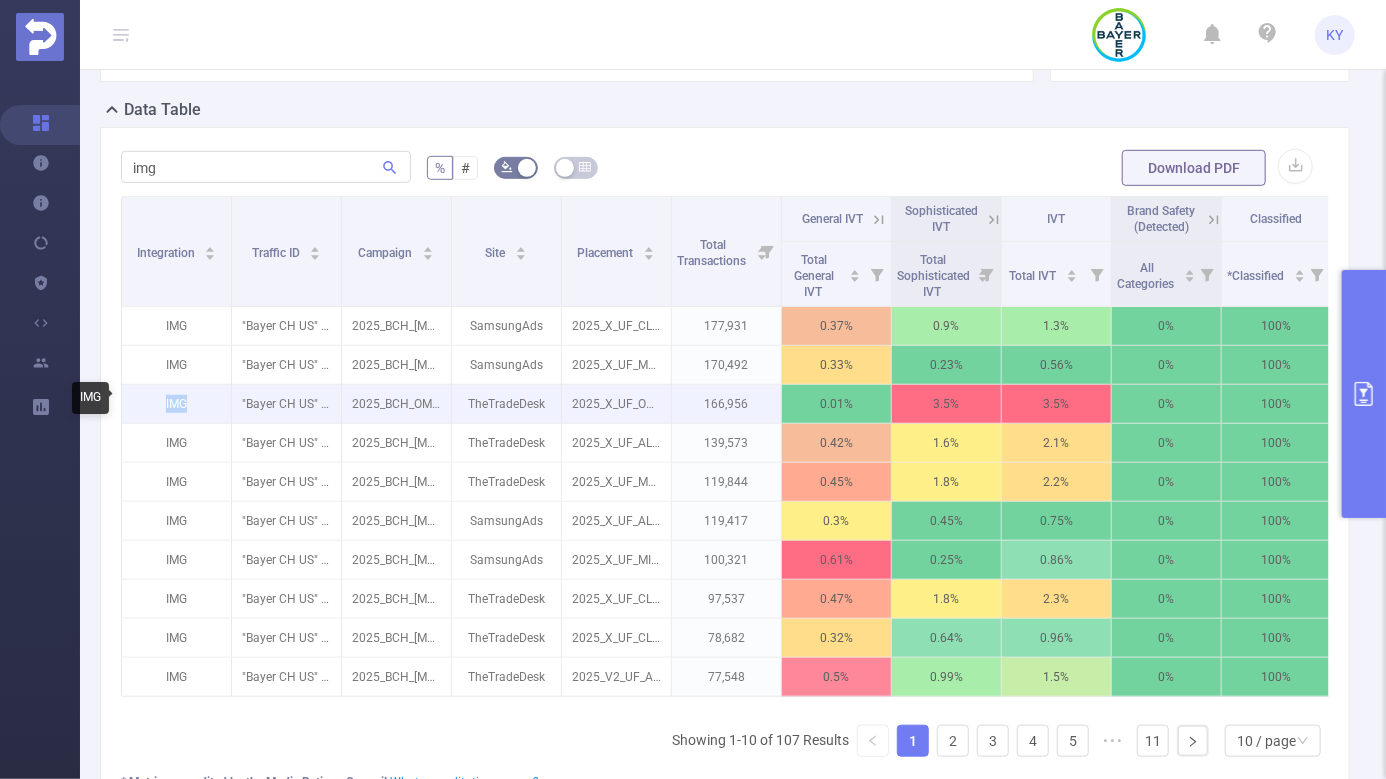 click on "IMG" at bounding box center [176, 404] 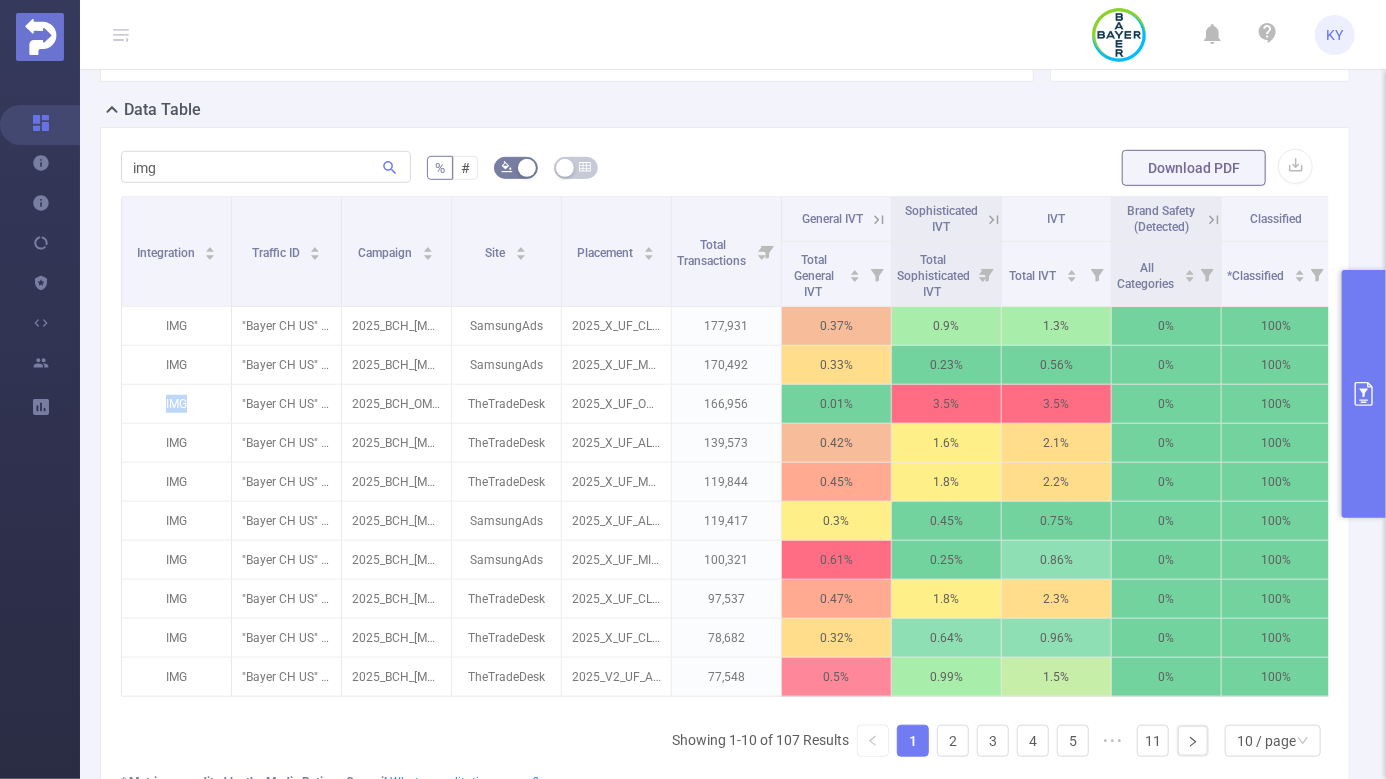 click at bounding box center [1364, 394] 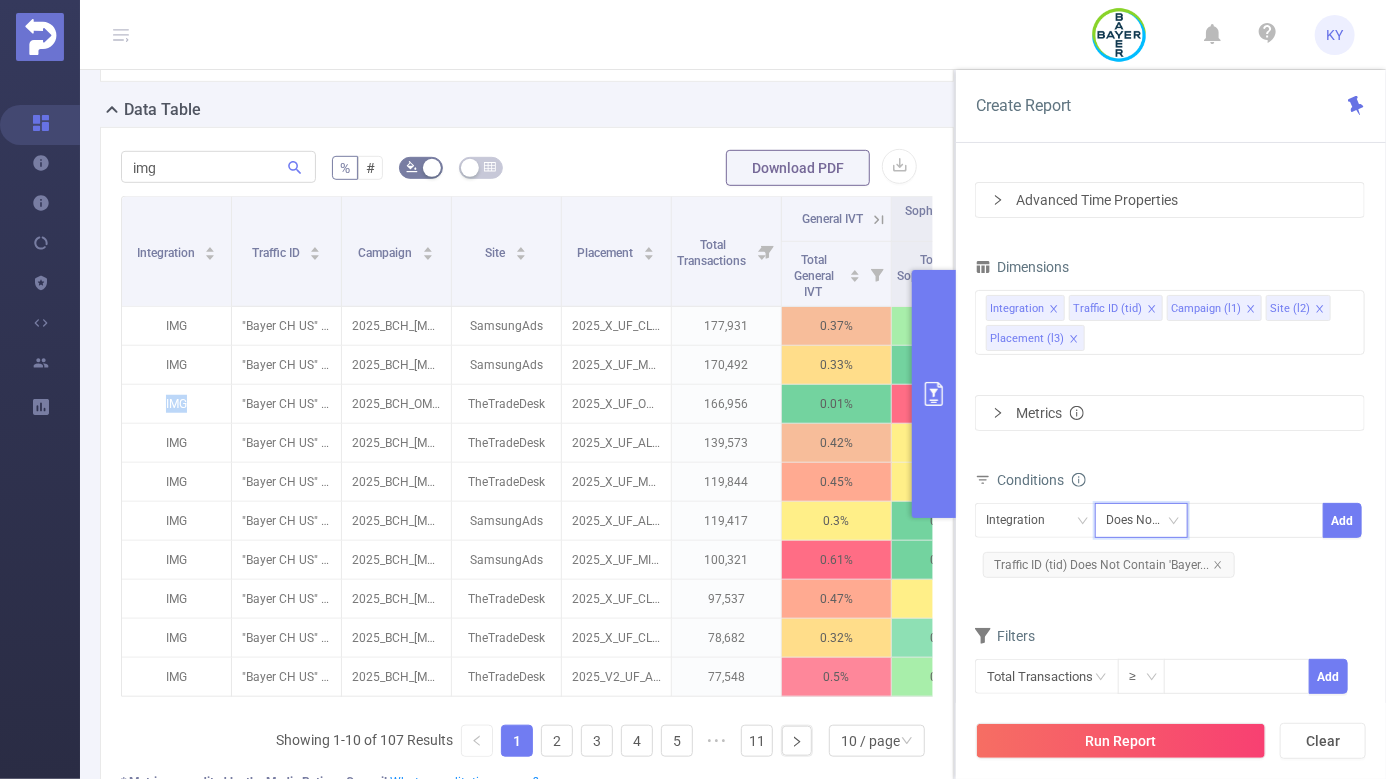click on "Does Not Contain" at bounding box center [1142, 520] 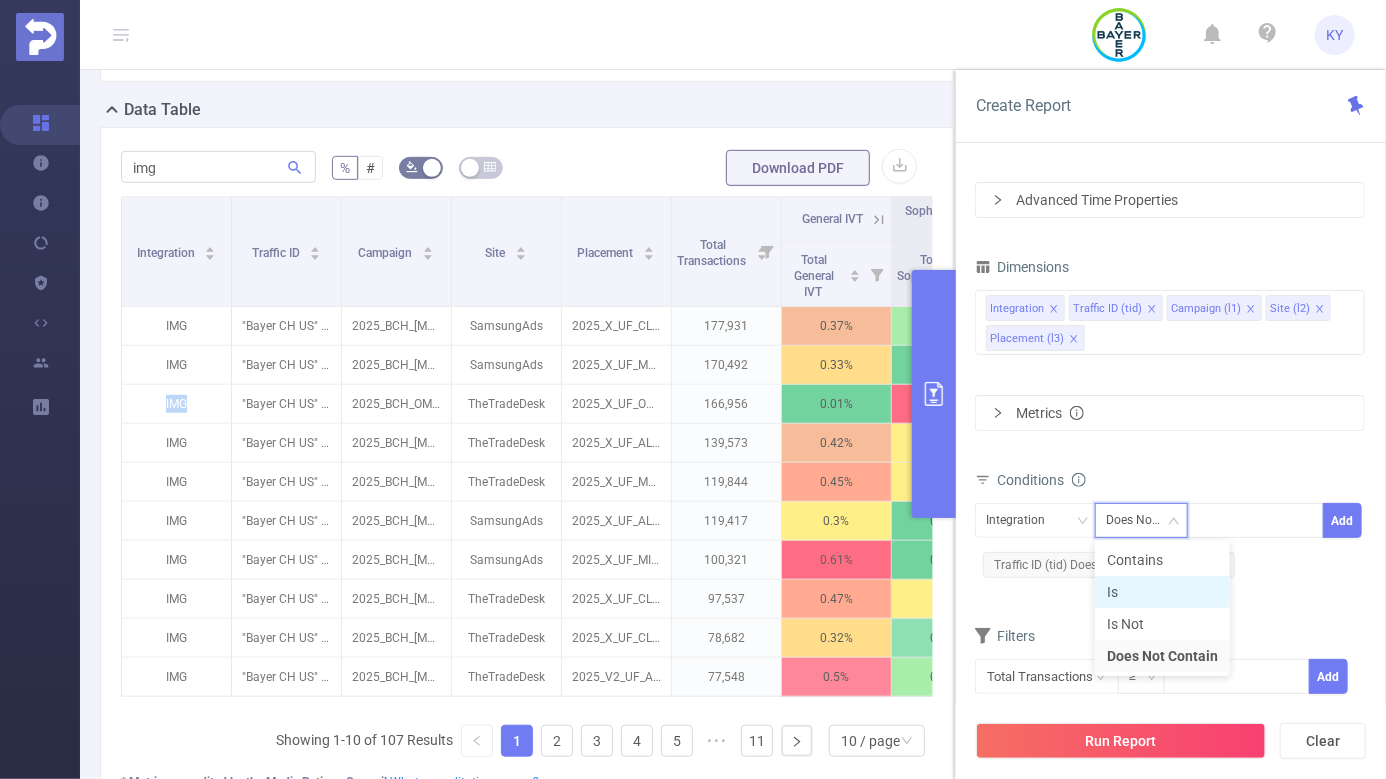 click on "Is" at bounding box center (1162, 592) 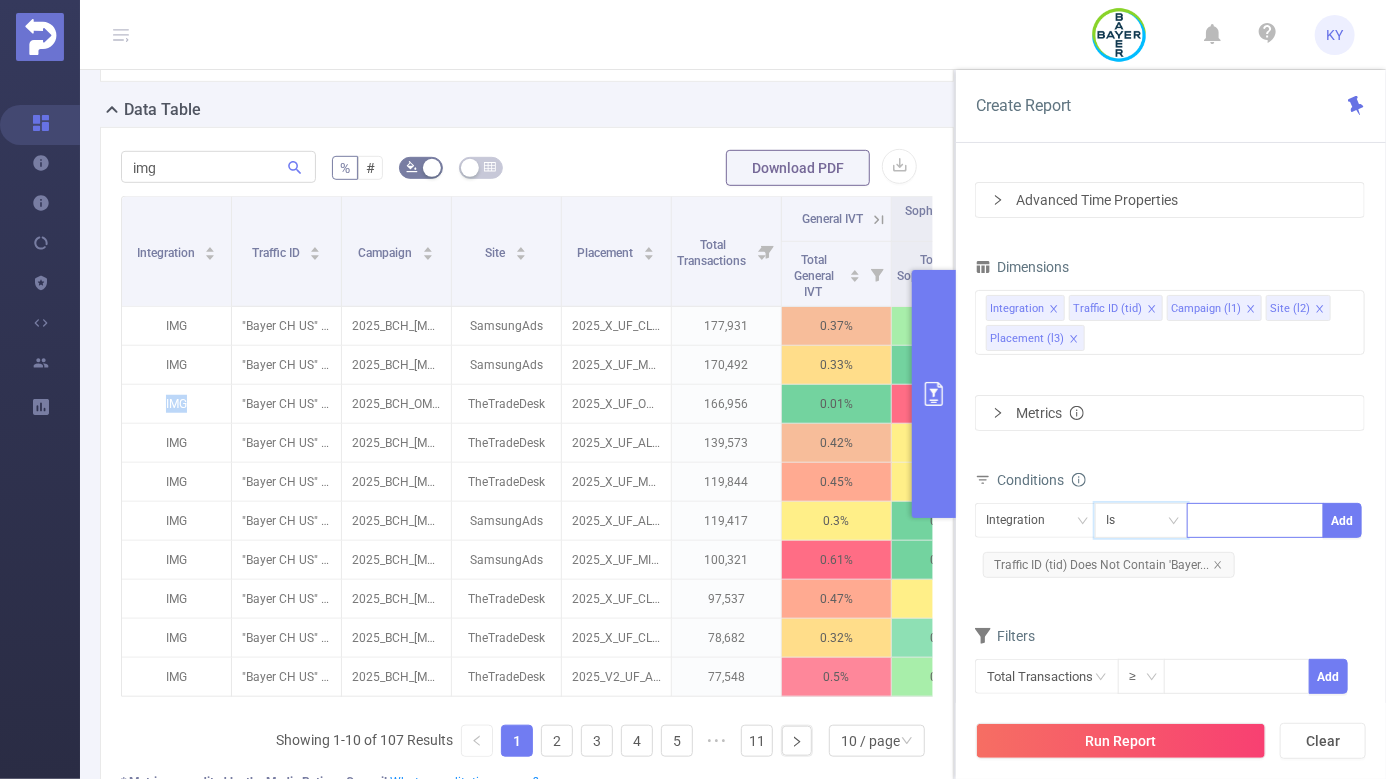 click at bounding box center [1255, 520] 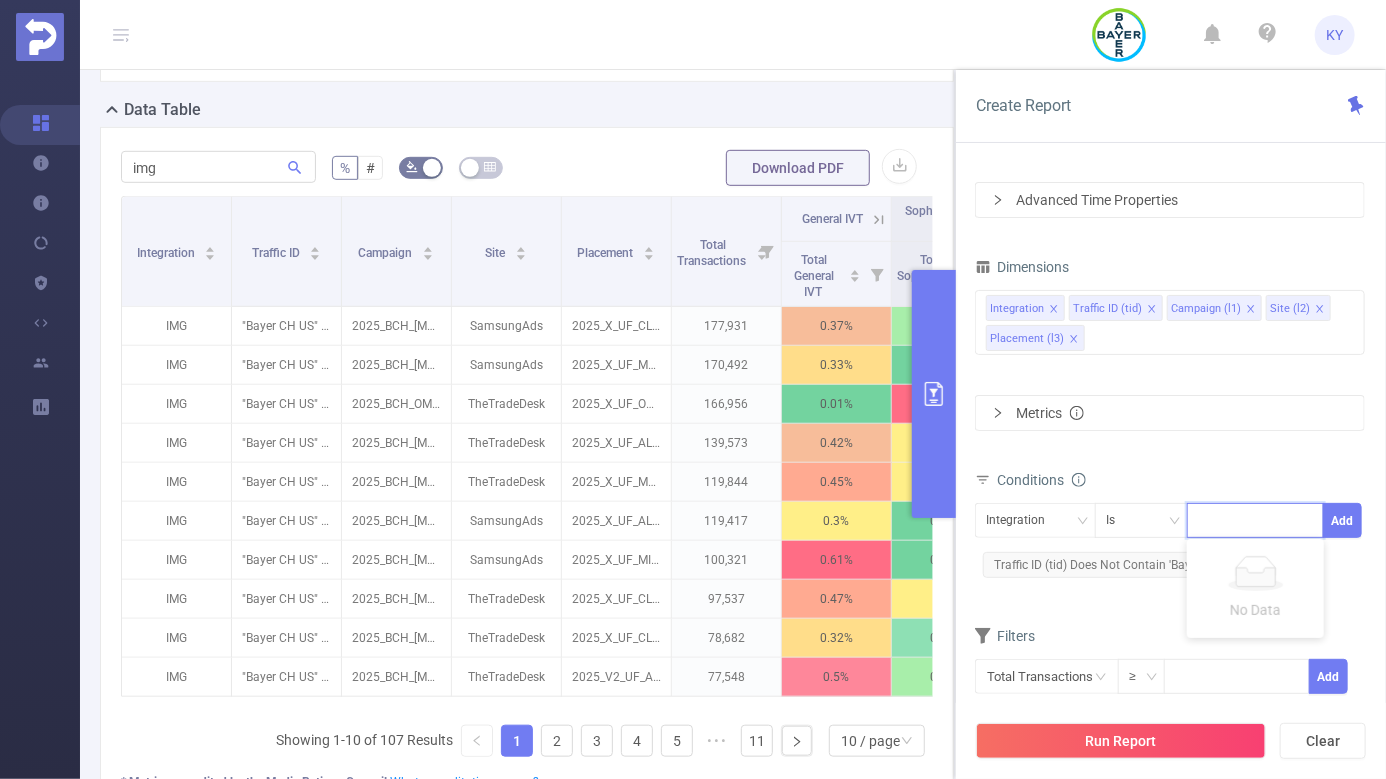 paste on "IMG" 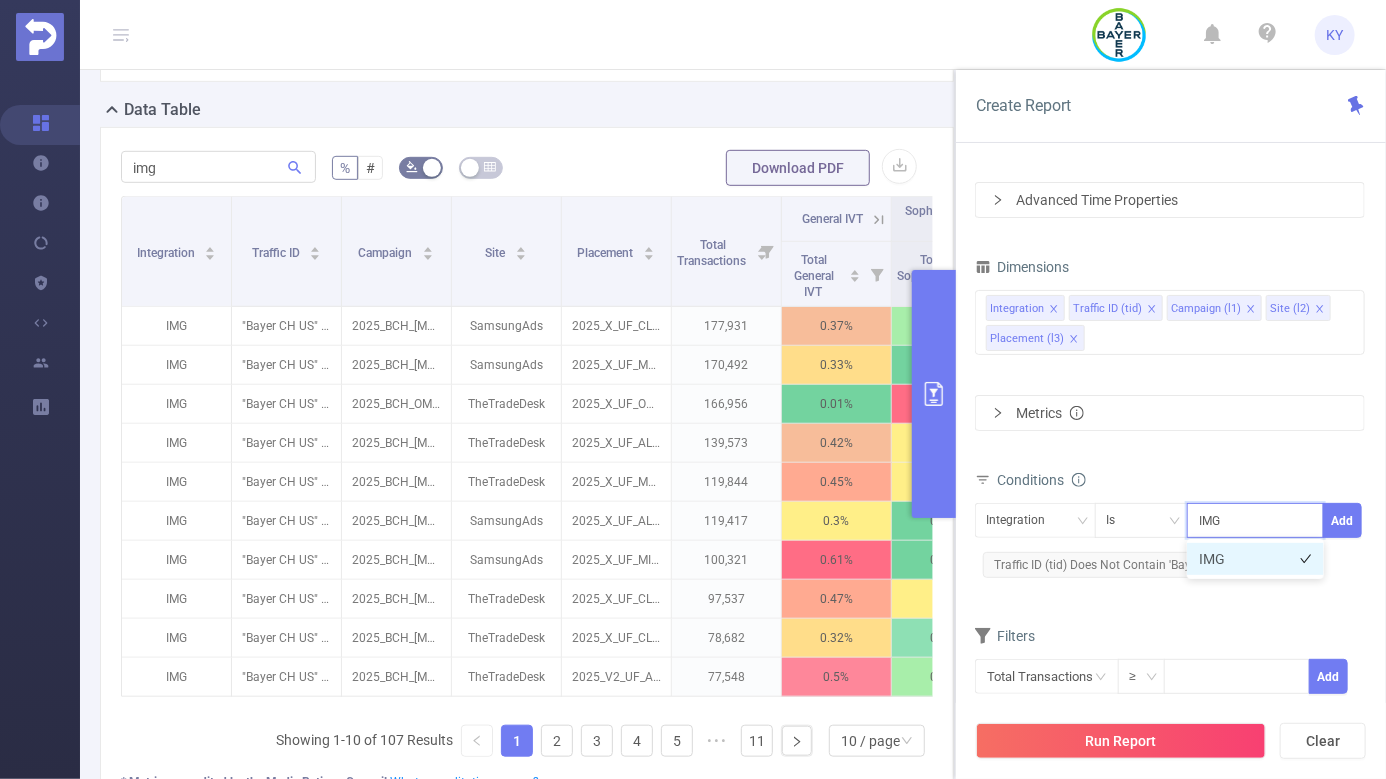 click on "IMG" at bounding box center [1255, 559] 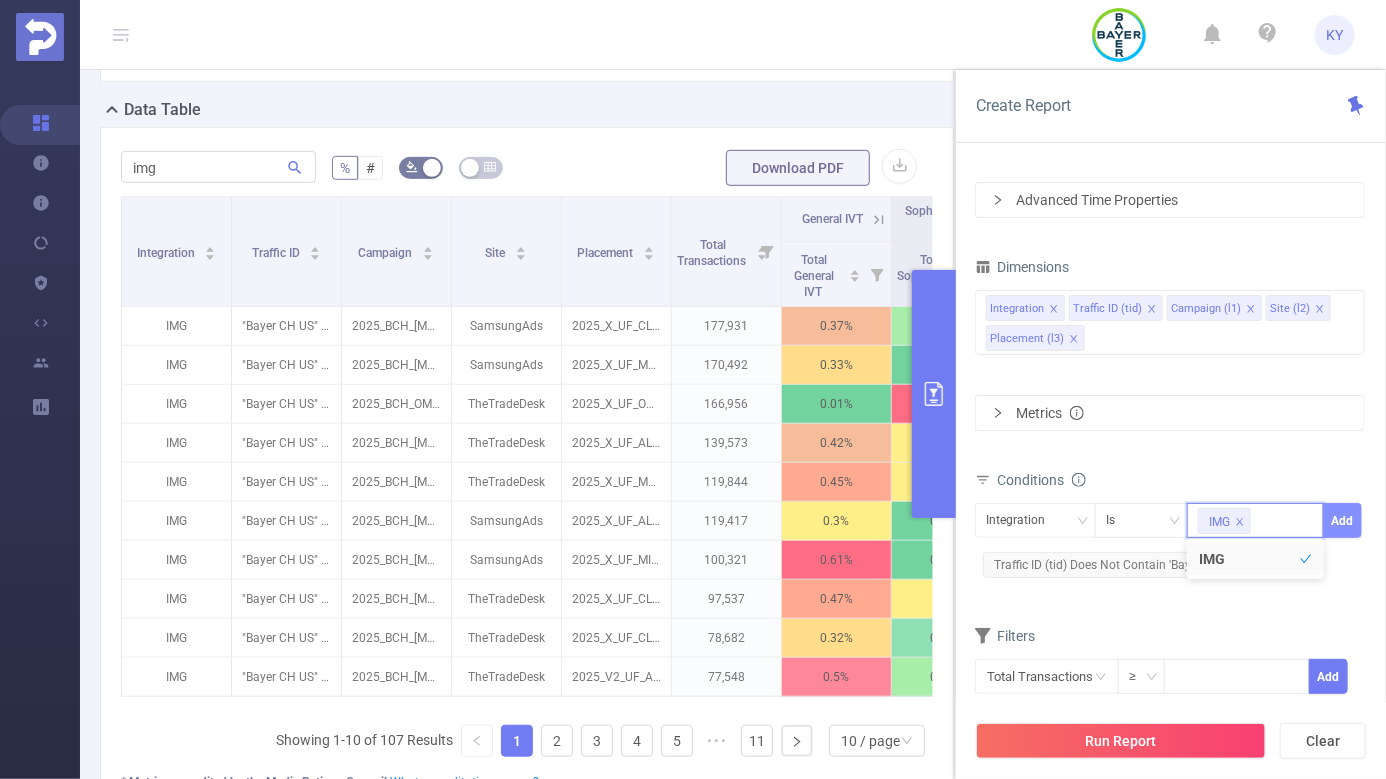 click on "Add" at bounding box center [1342, 520] 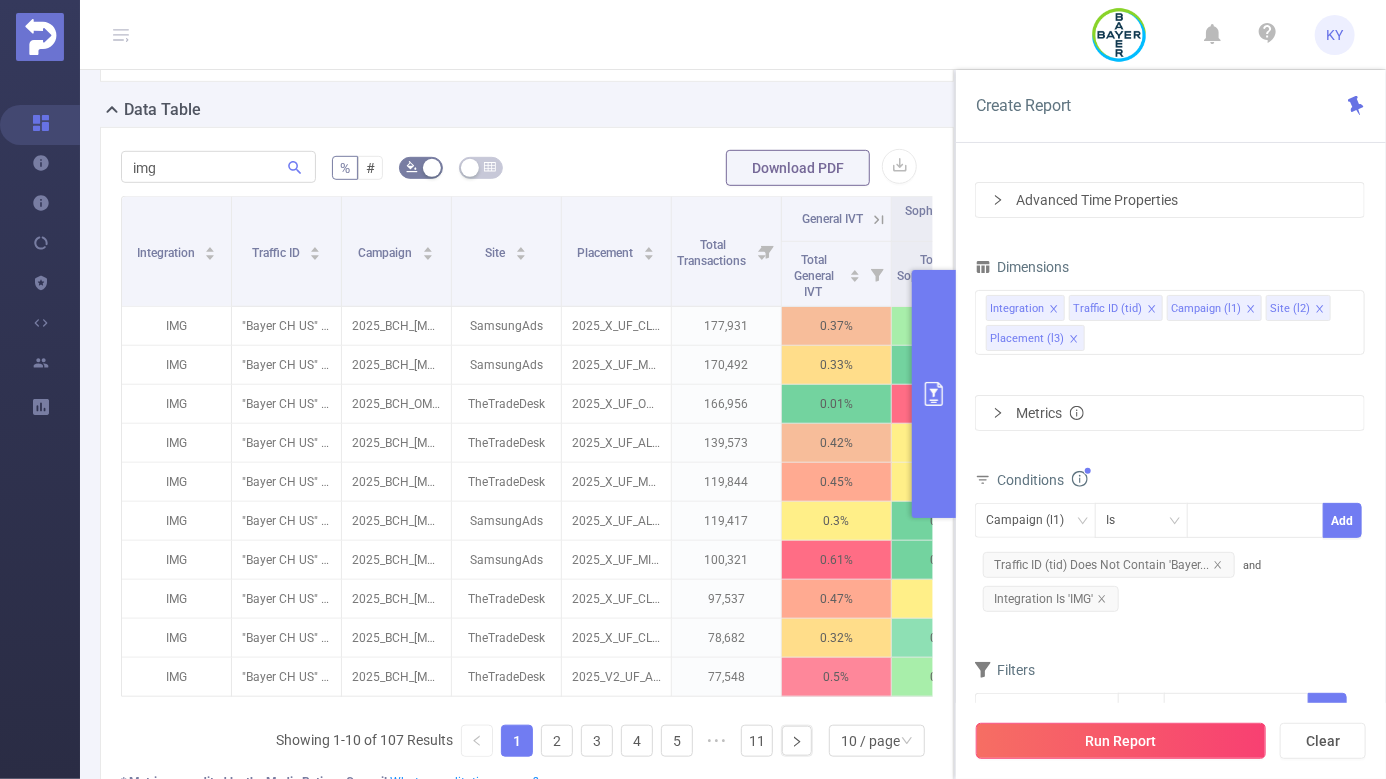 click on "Run Report" at bounding box center (1121, 741) 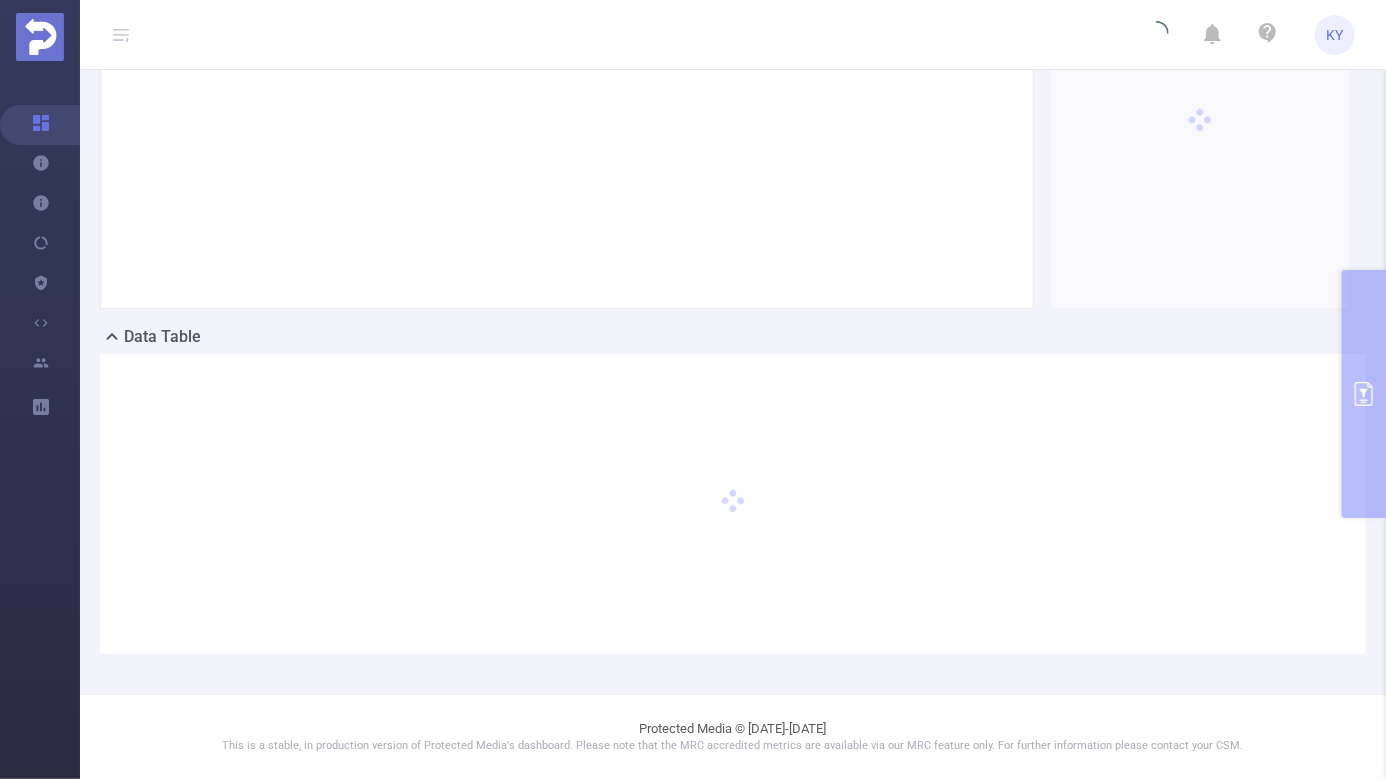 scroll, scrollTop: 228, scrollLeft: 0, axis: vertical 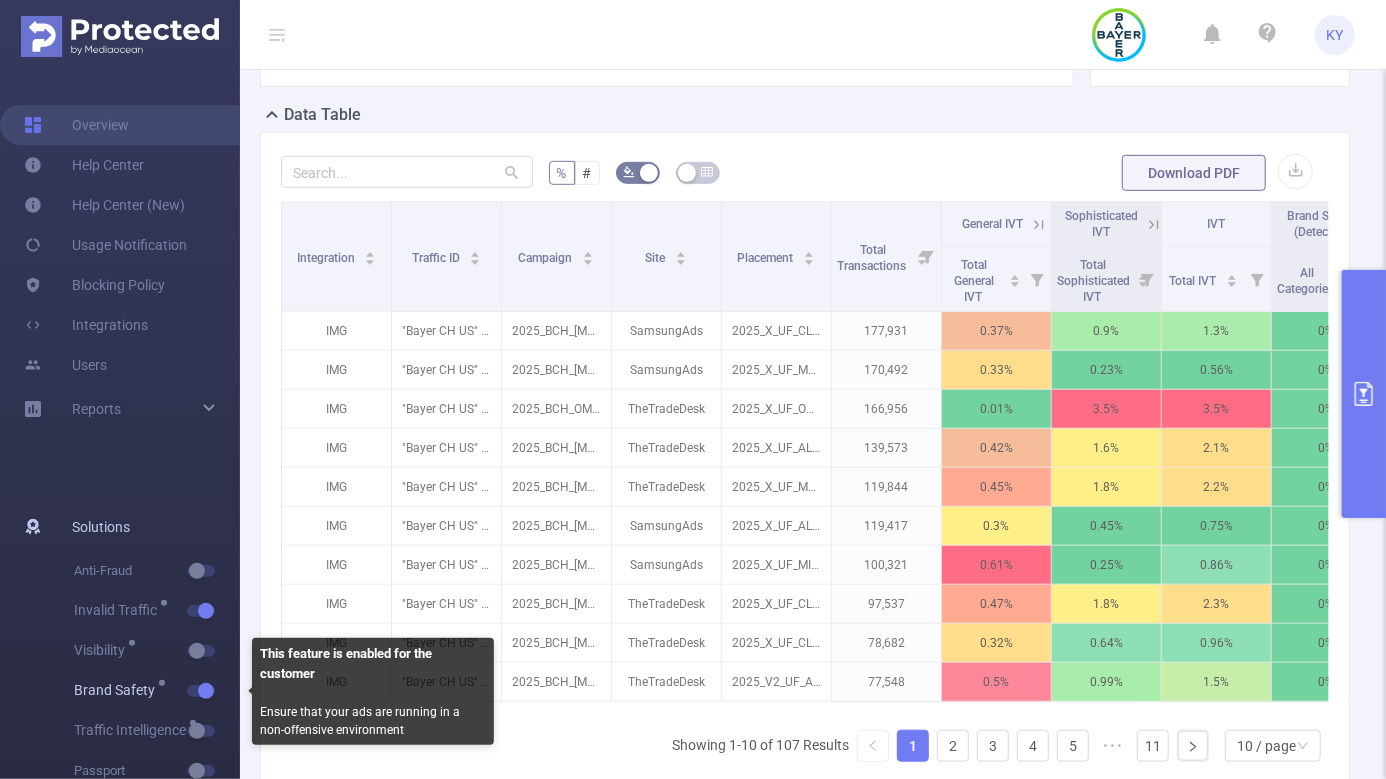 click at bounding box center [201, 691] 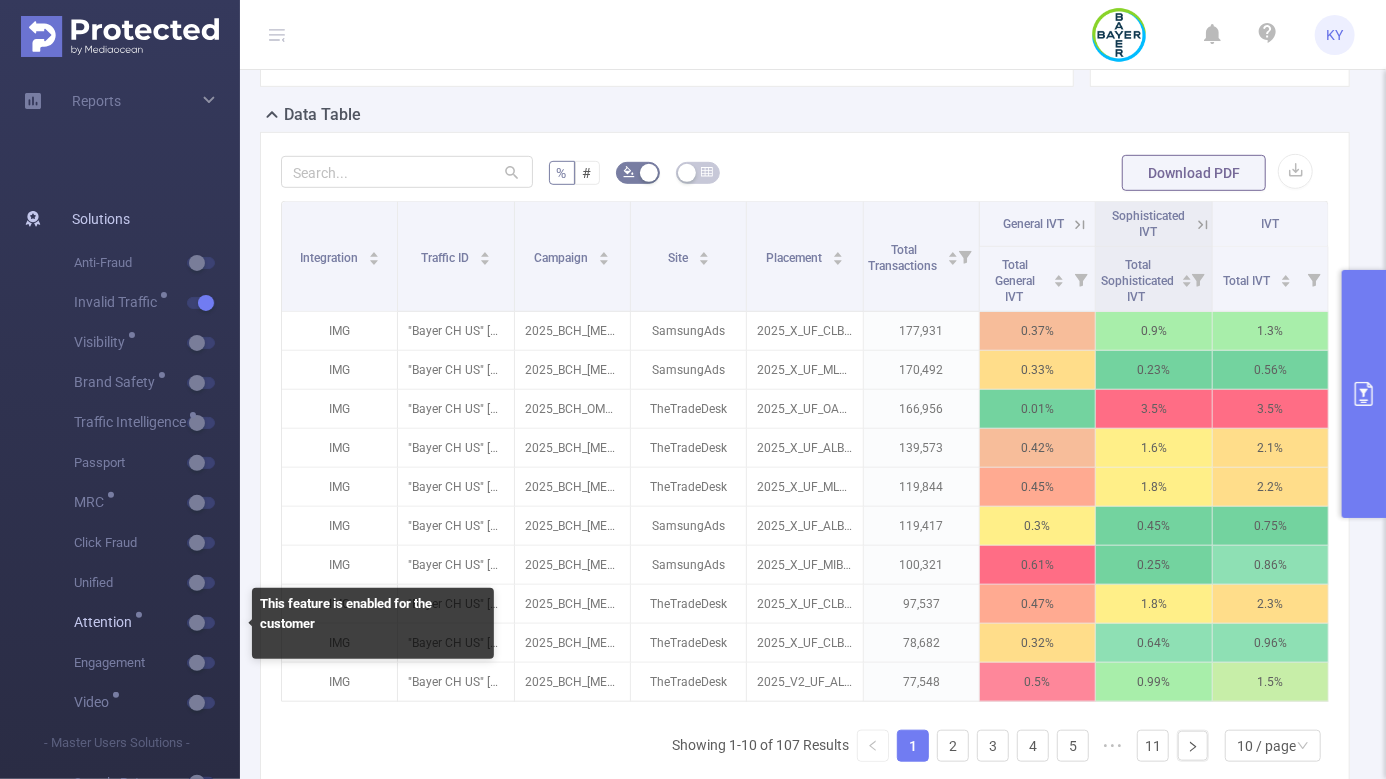 click at bounding box center [201, 623] 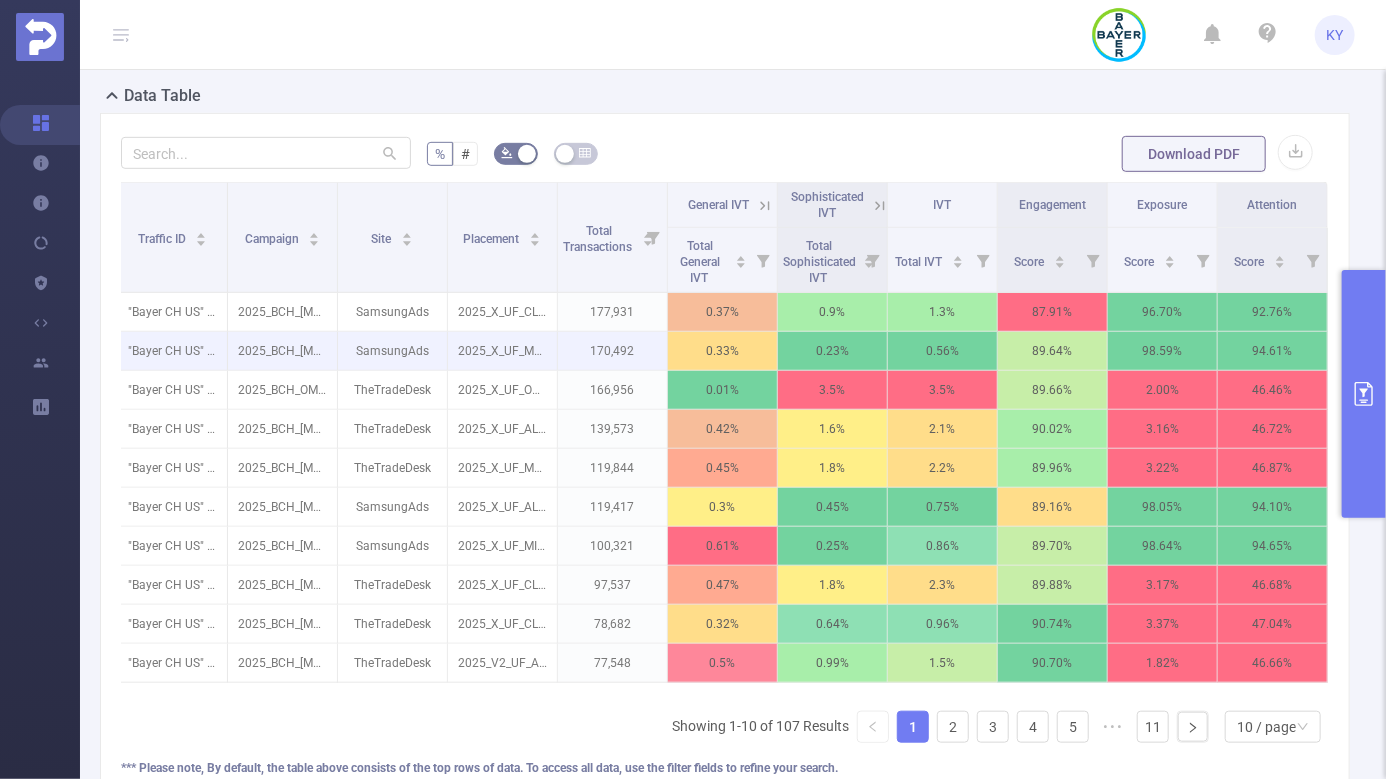 scroll, scrollTop: 0, scrollLeft: 116, axis: horizontal 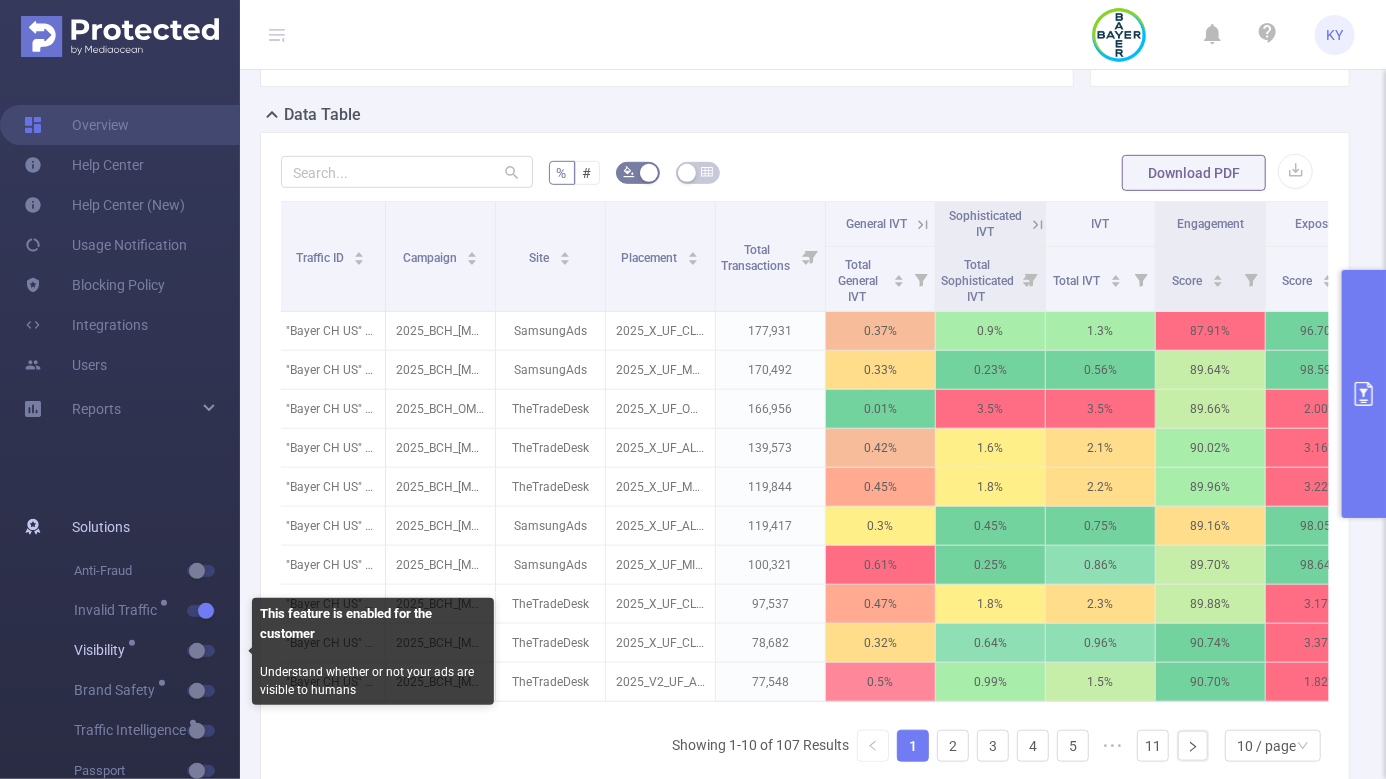 click at bounding box center [201, 651] 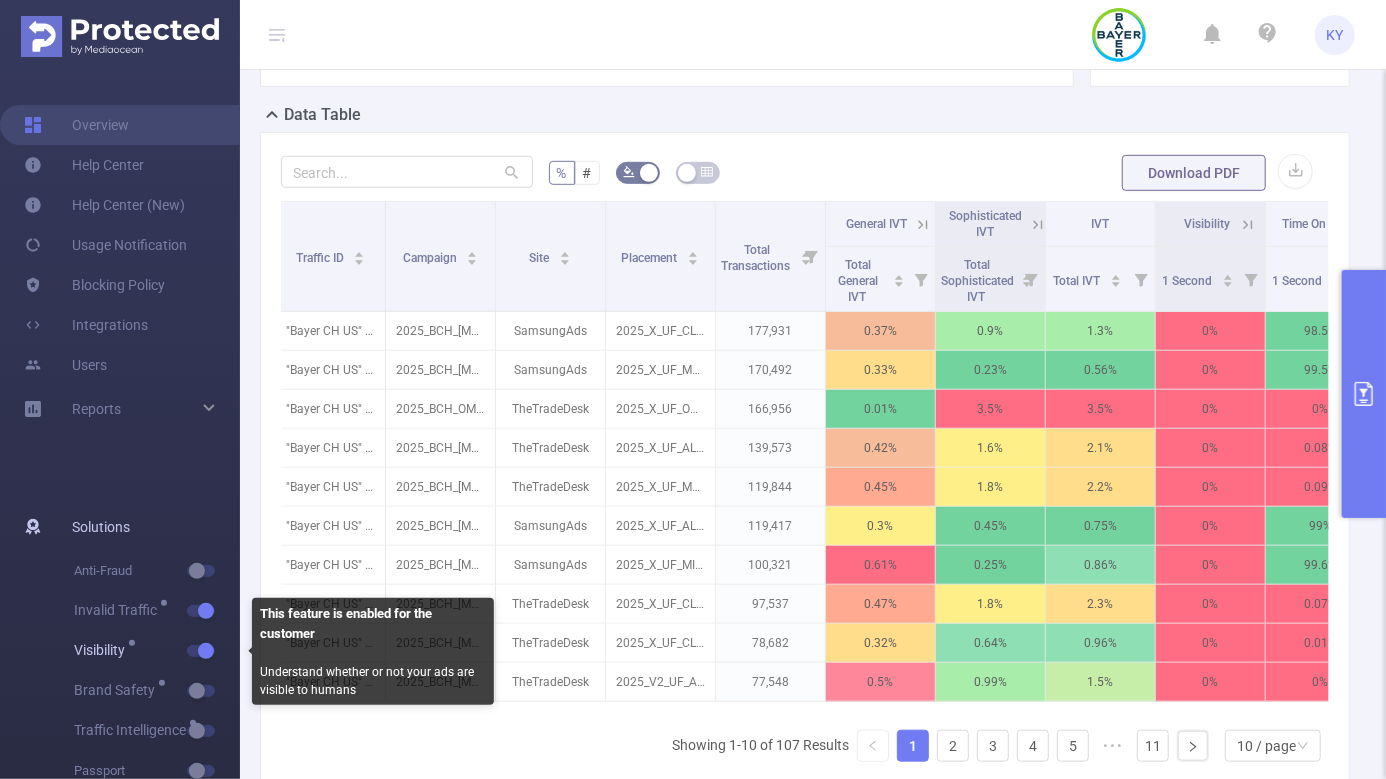 click at bounding box center (204, 651) 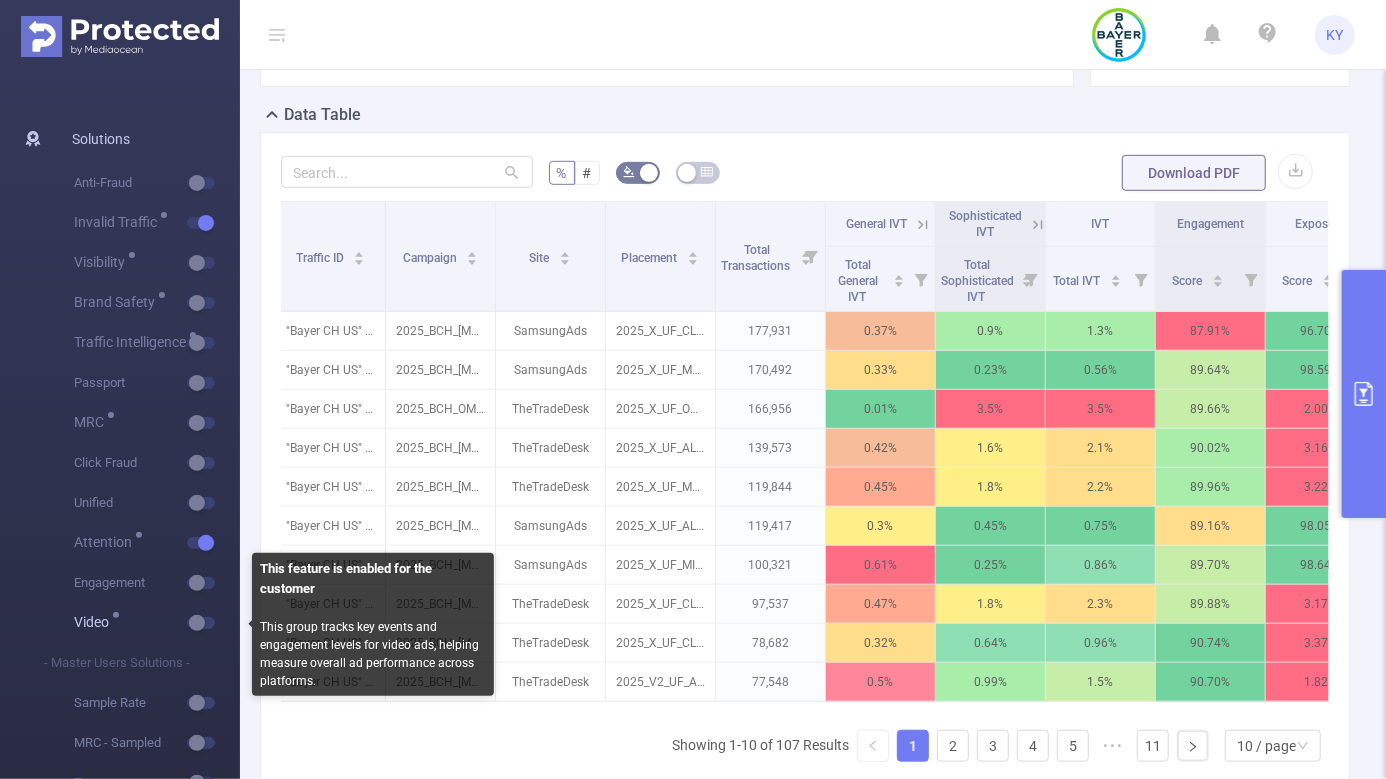 click at bounding box center [201, 623] 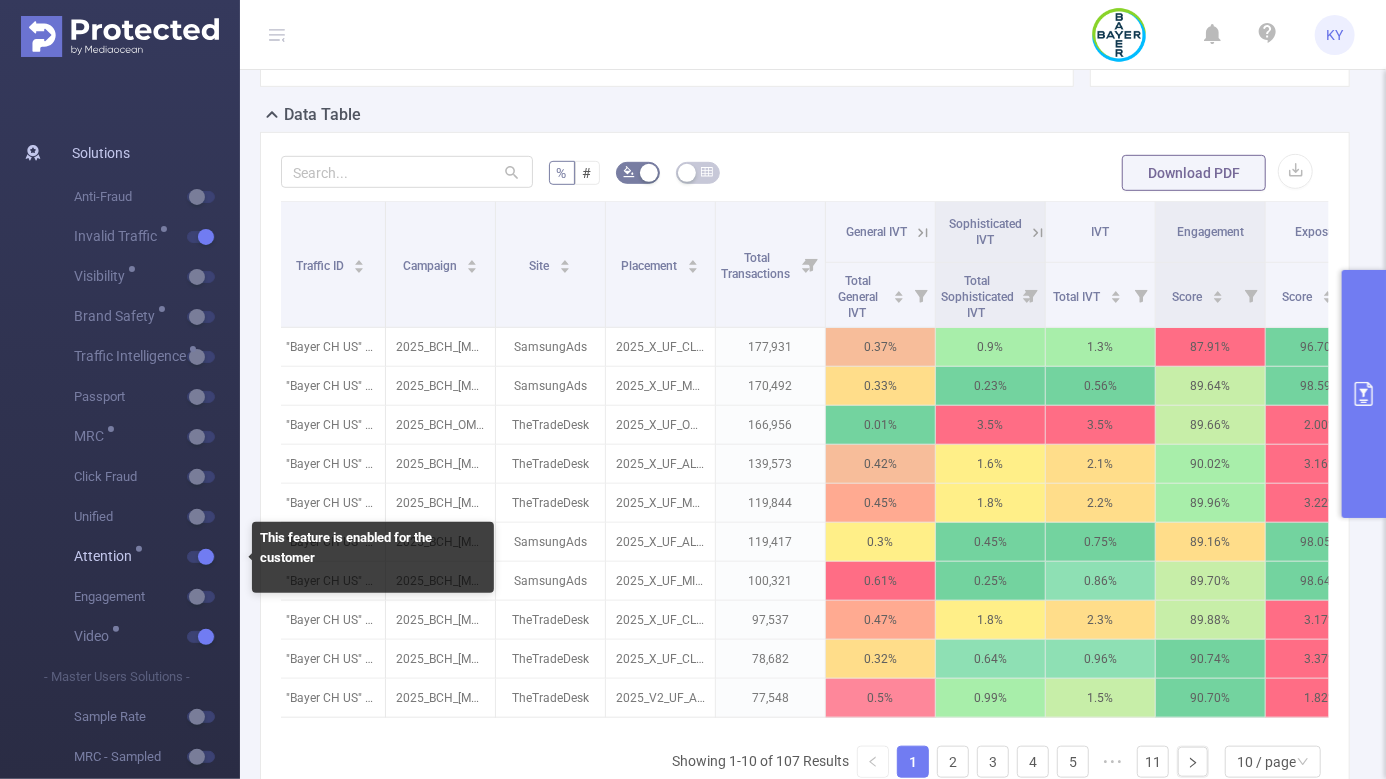 click at bounding box center (201, 557) 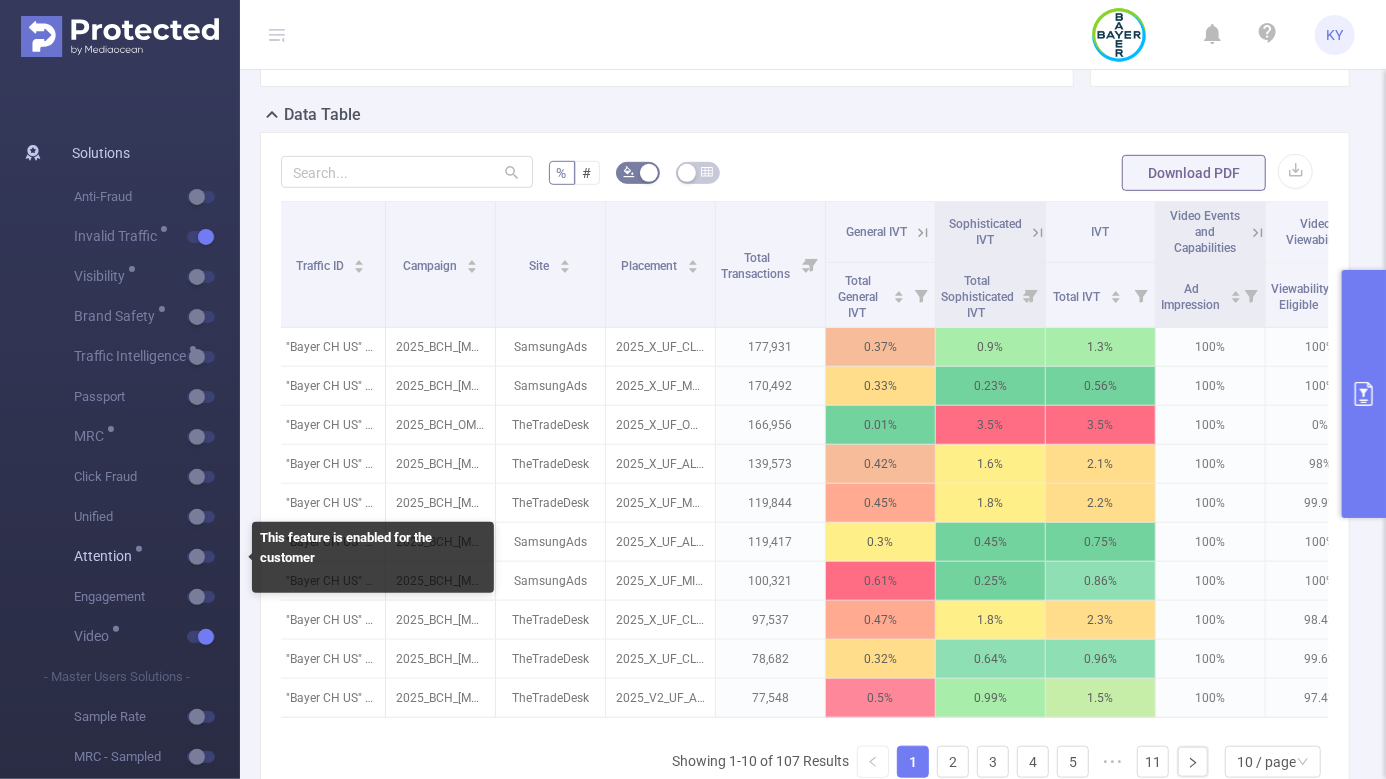 click at bounding box center (219, 557) 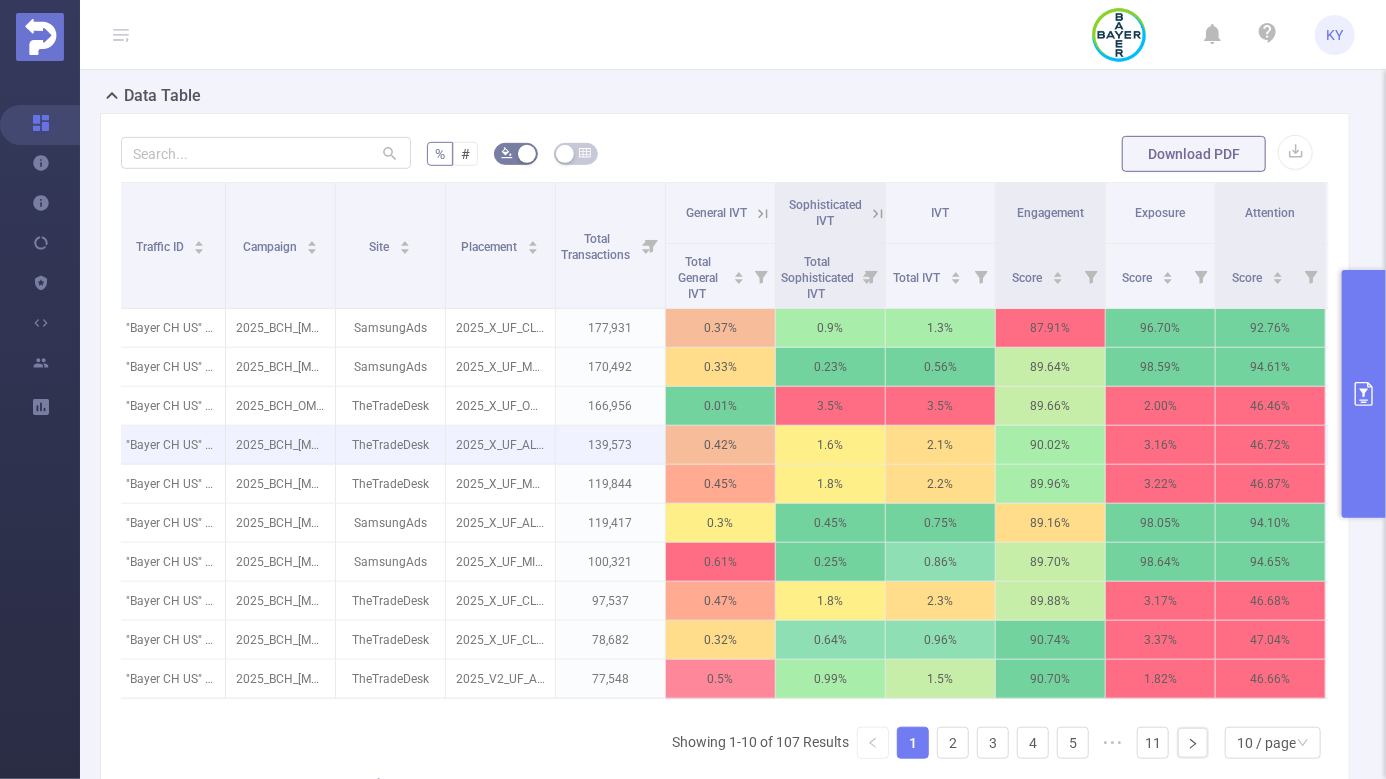 scroll, scrollTop: 0, scrollLeft: 336, axis: horizontal 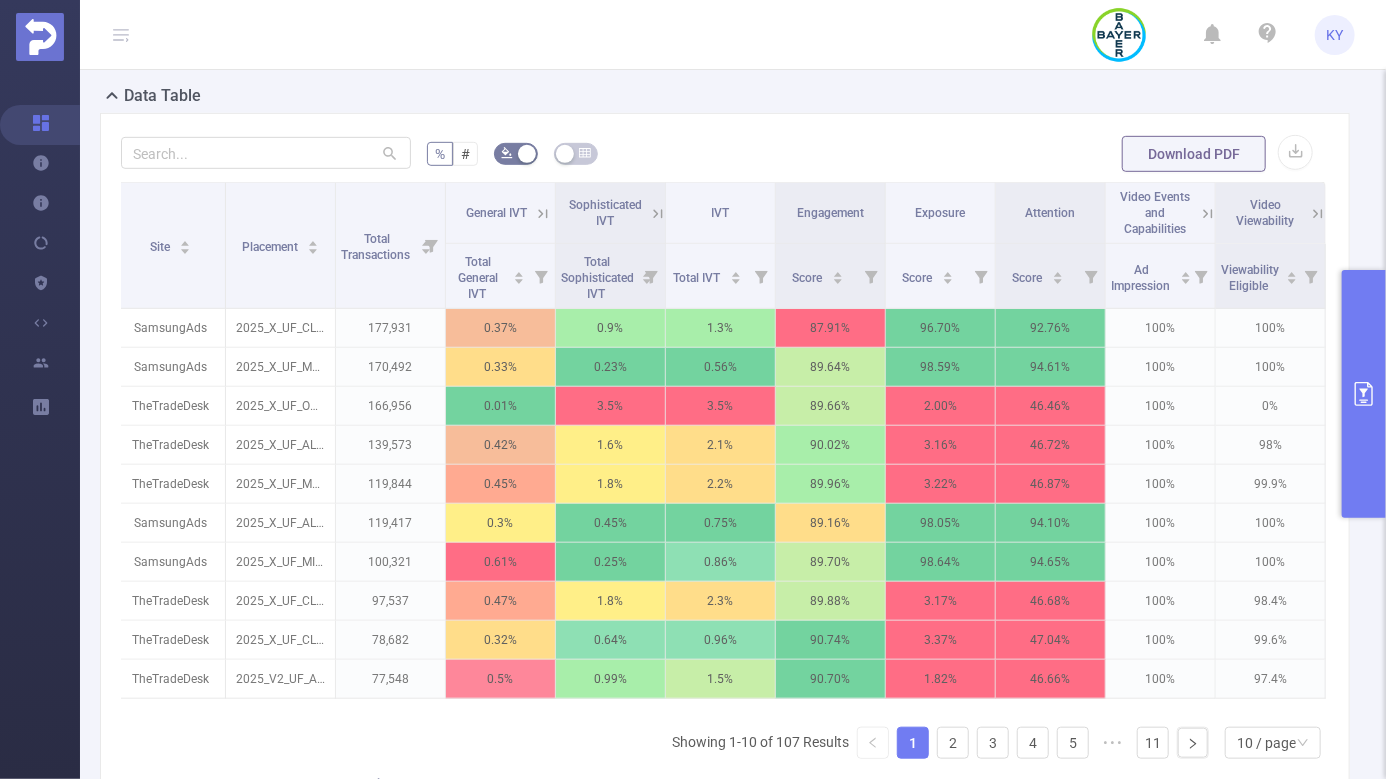 click 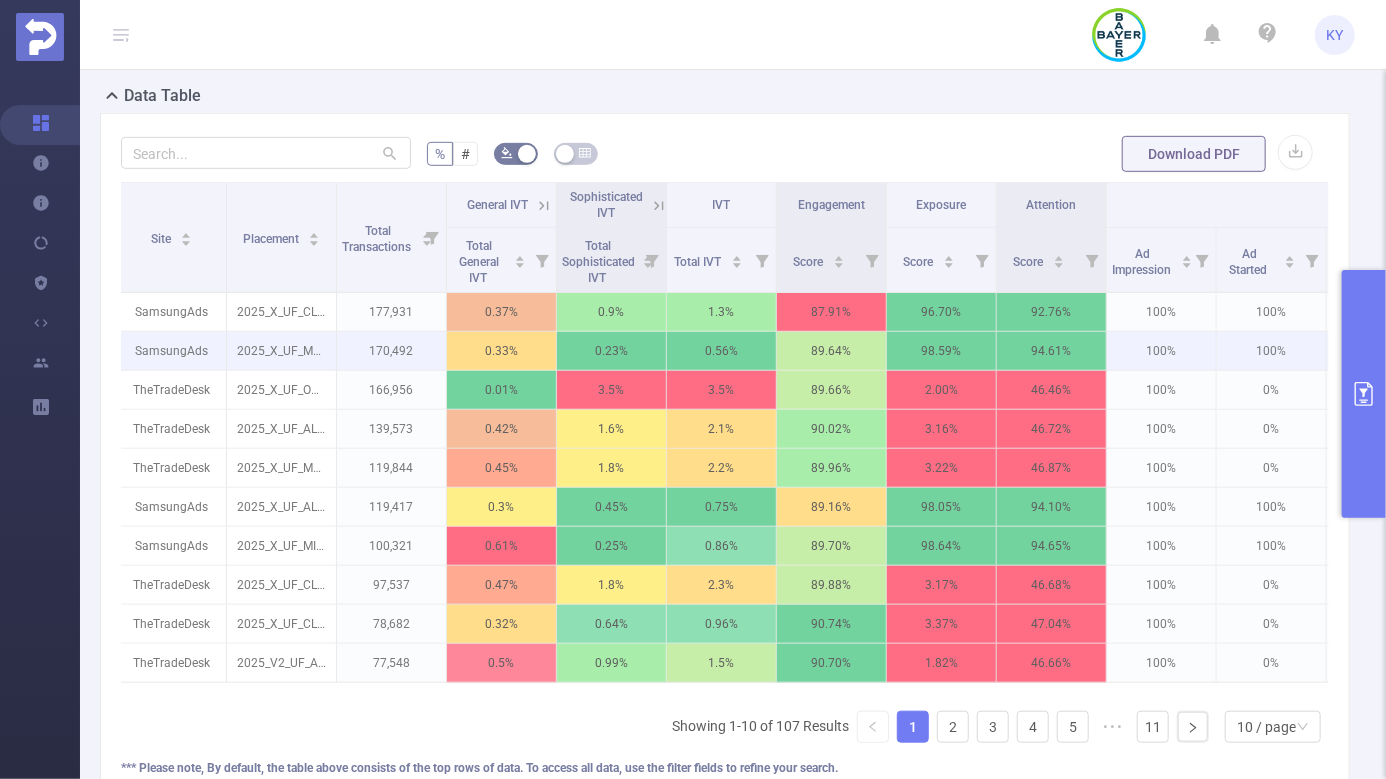 scroll, scrollTop: 0, scrollLeft: 481, axis: horizontal 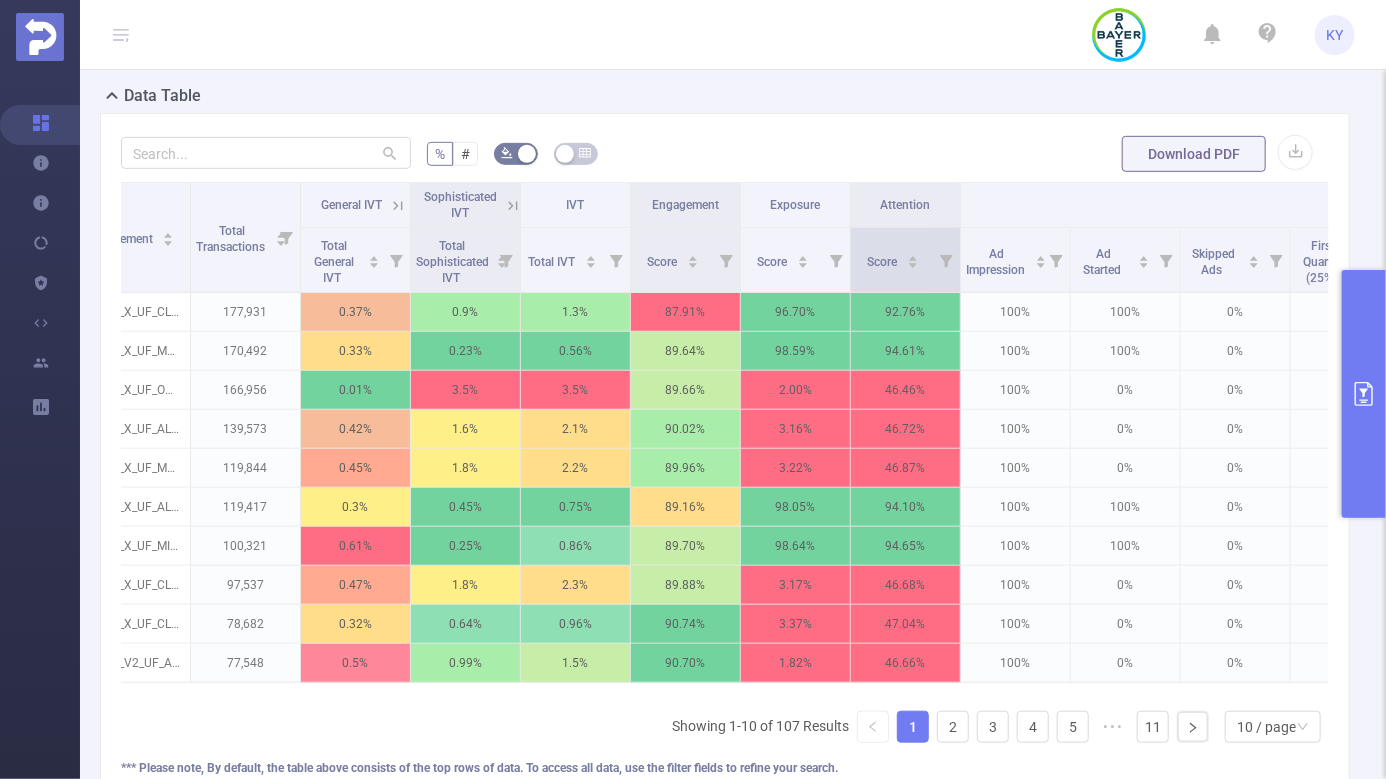 click 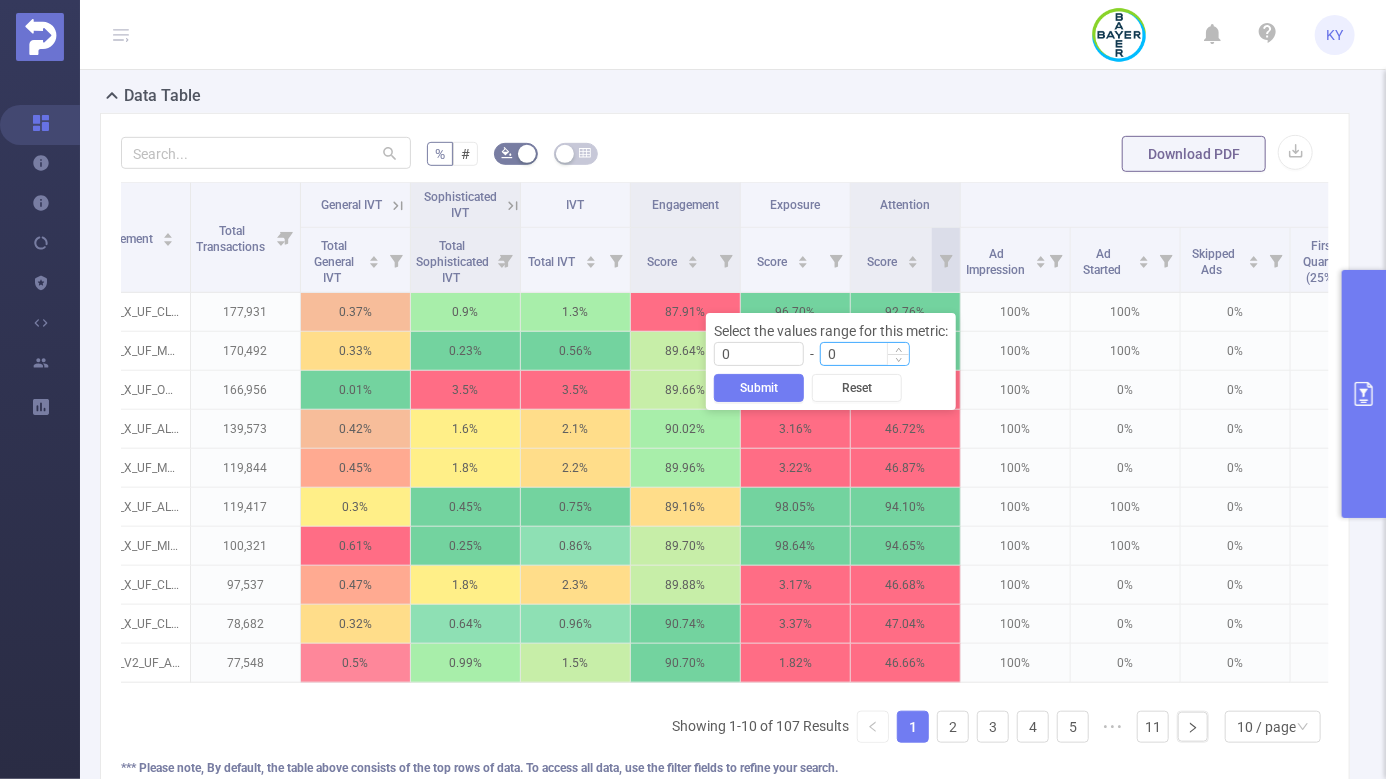 click on "0" at bounding box center [865, 354] 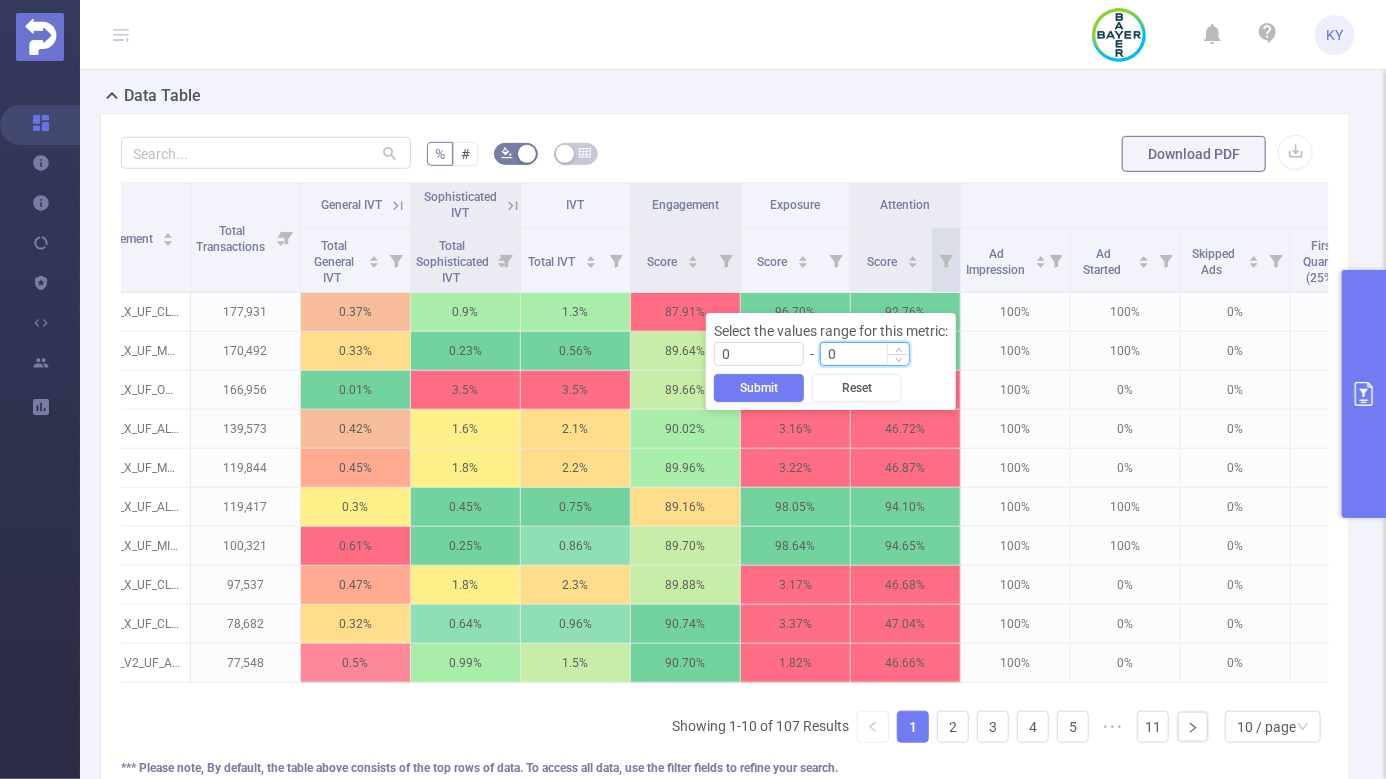 click on "0" at bounding box center [865, 354] 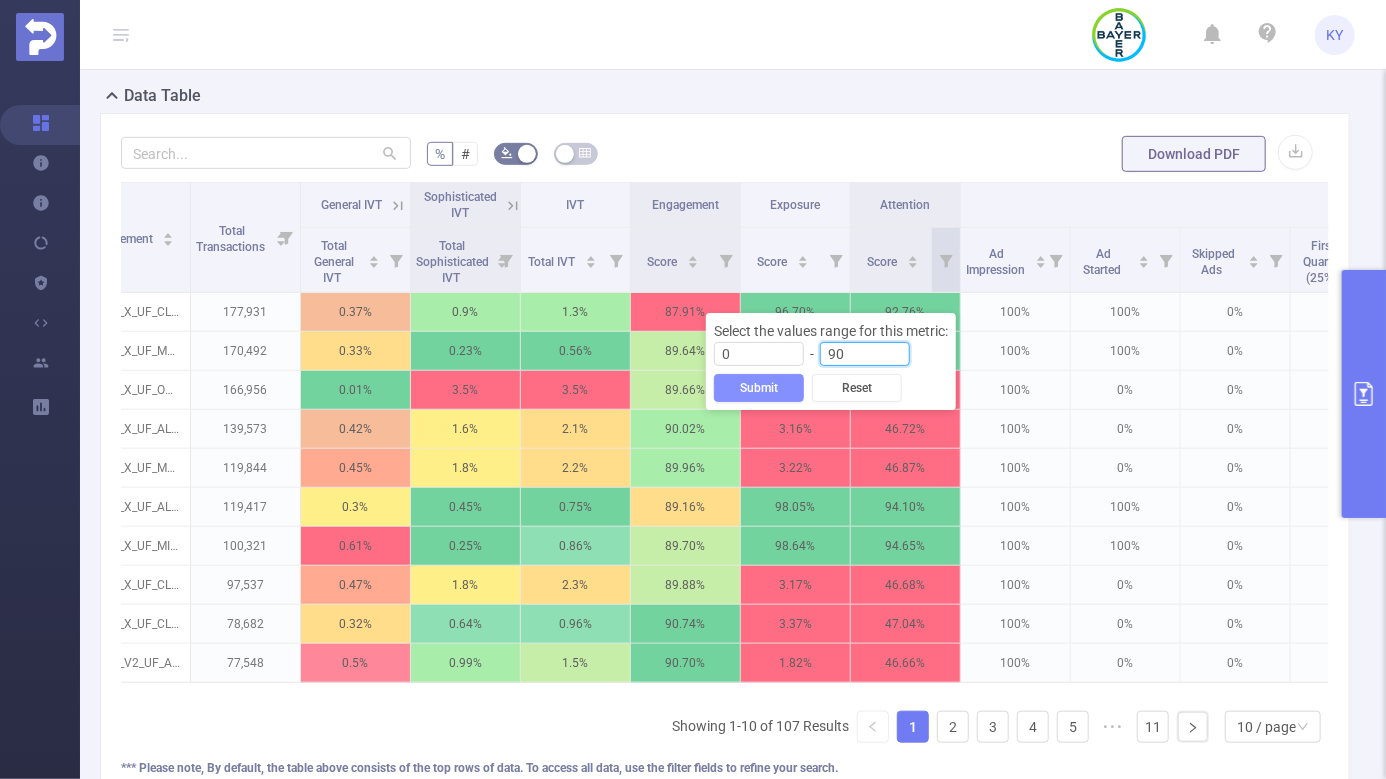 click on "Submit" at bounding box center (759, 388) 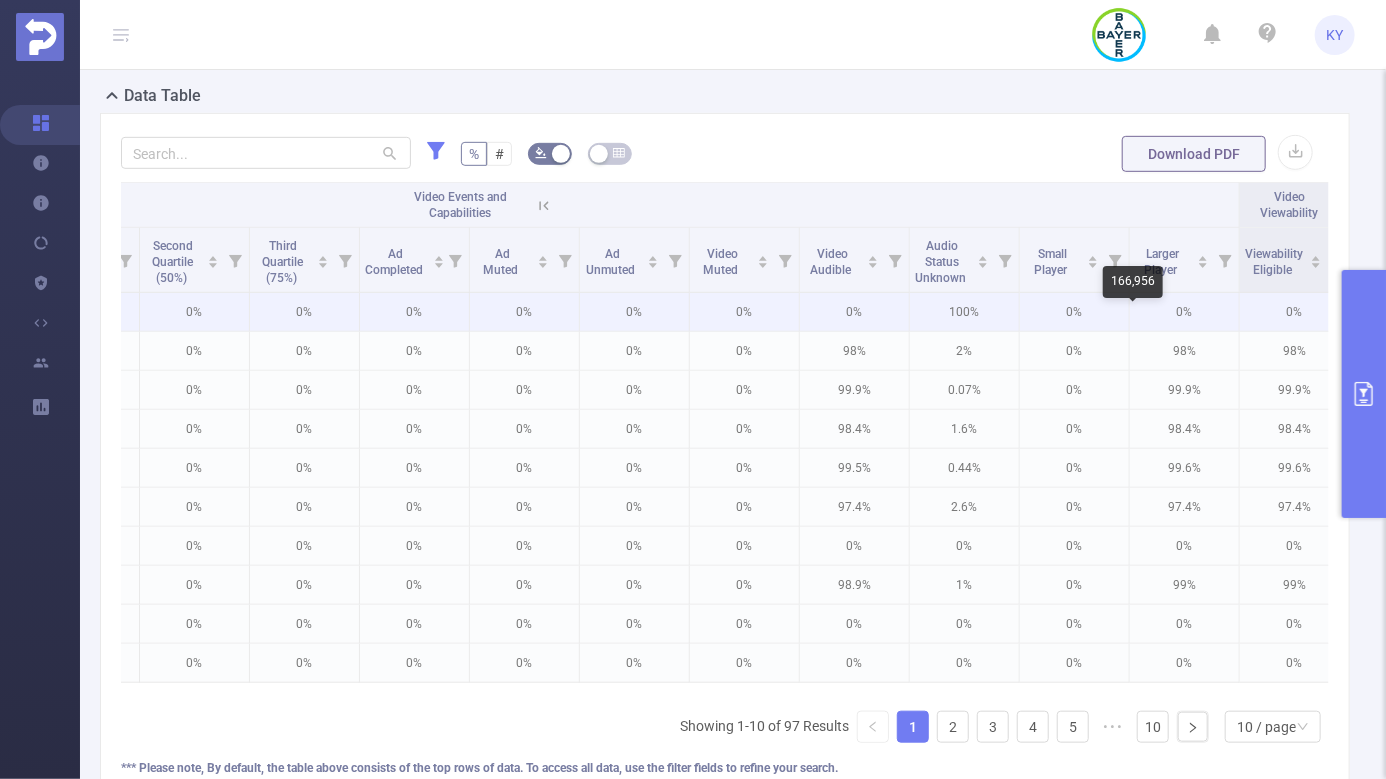 scroll, scrollTop: 0, scrollLeft: 1766, axis: horizontal 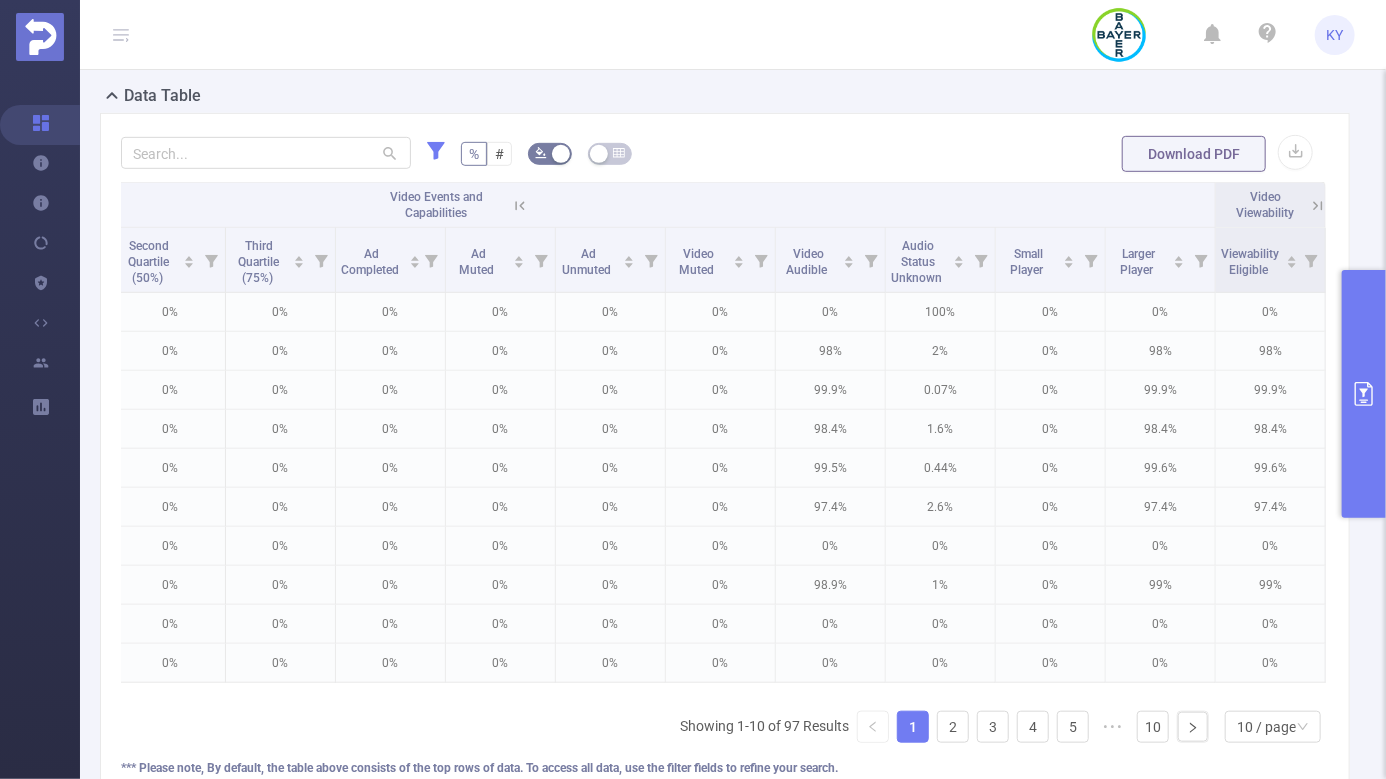 click at bounding box center (1364, 394) 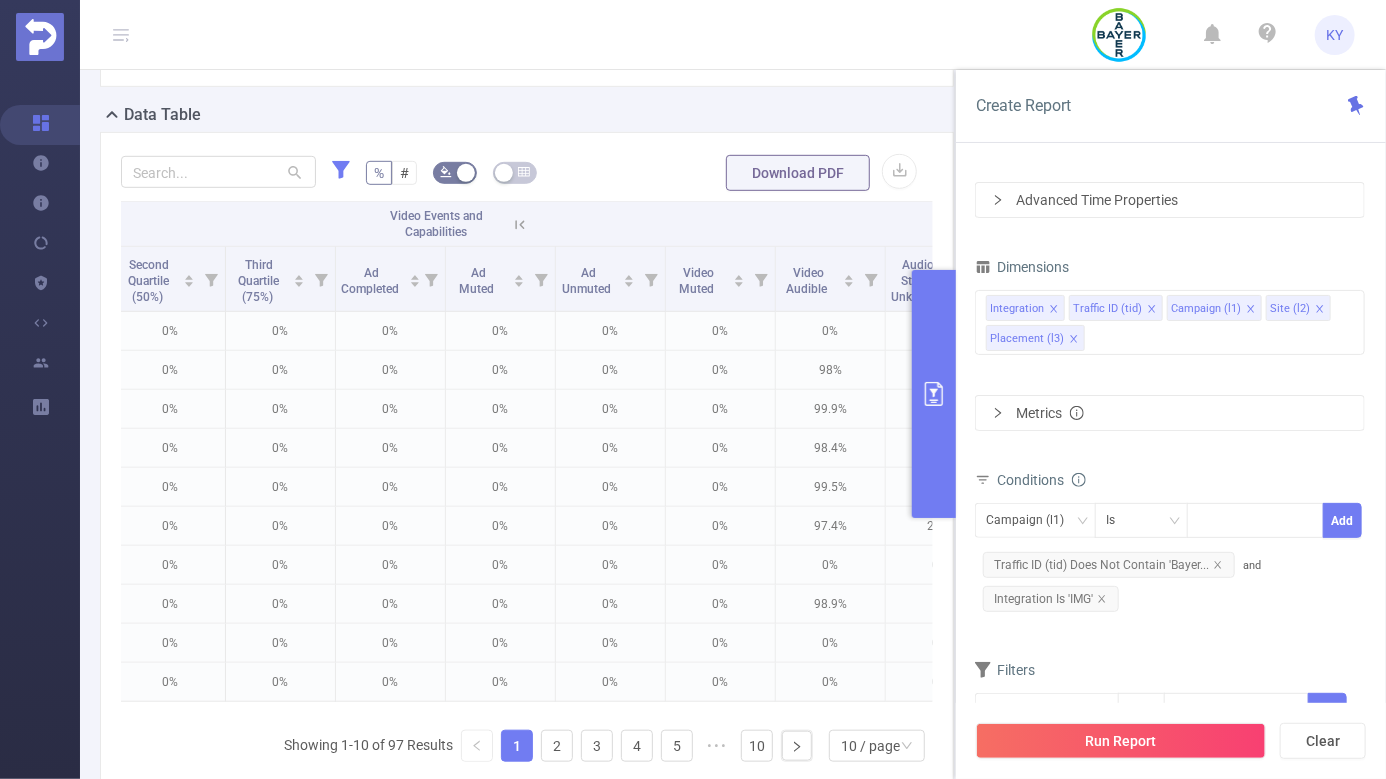 click at bounding box center (934, 394) 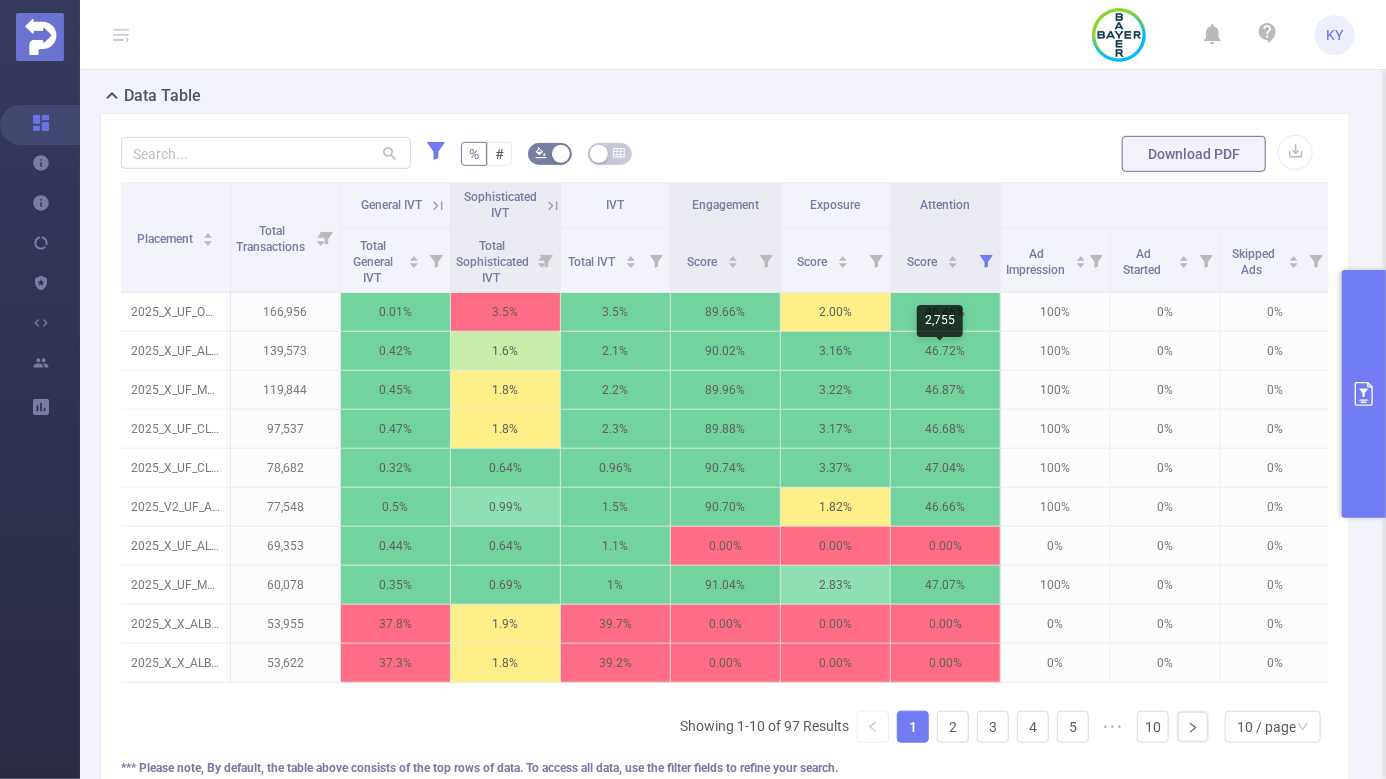 scroll, scrollTop: 0, scrollLeft: 426, axis: horizontal 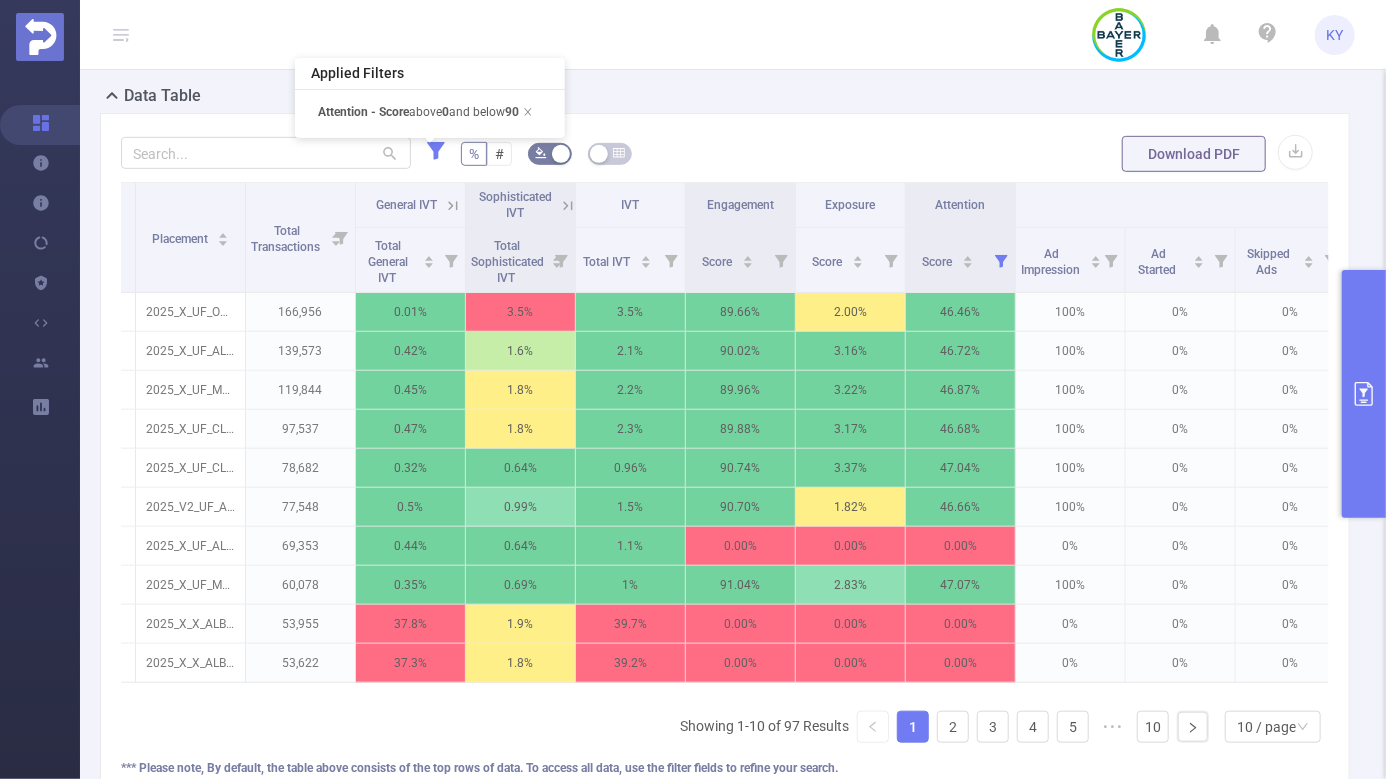 click 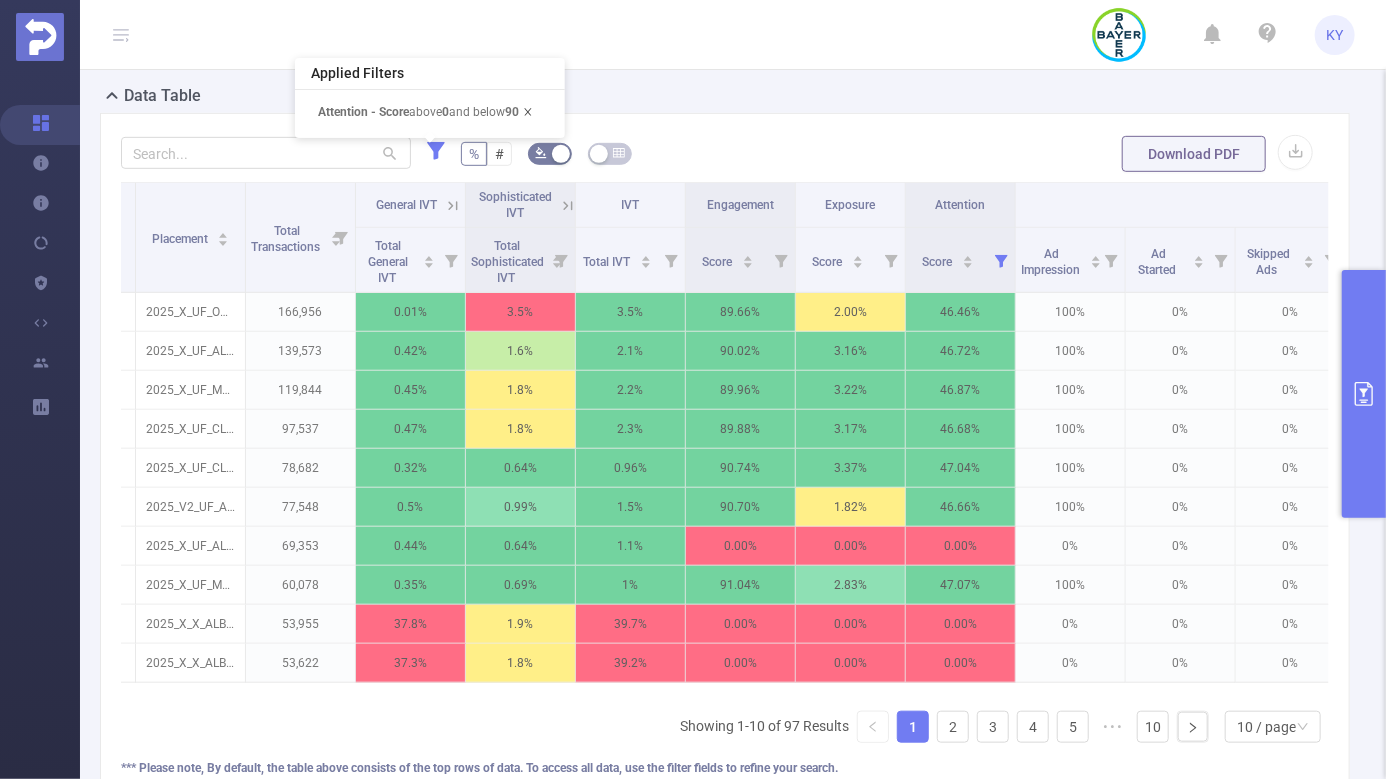click 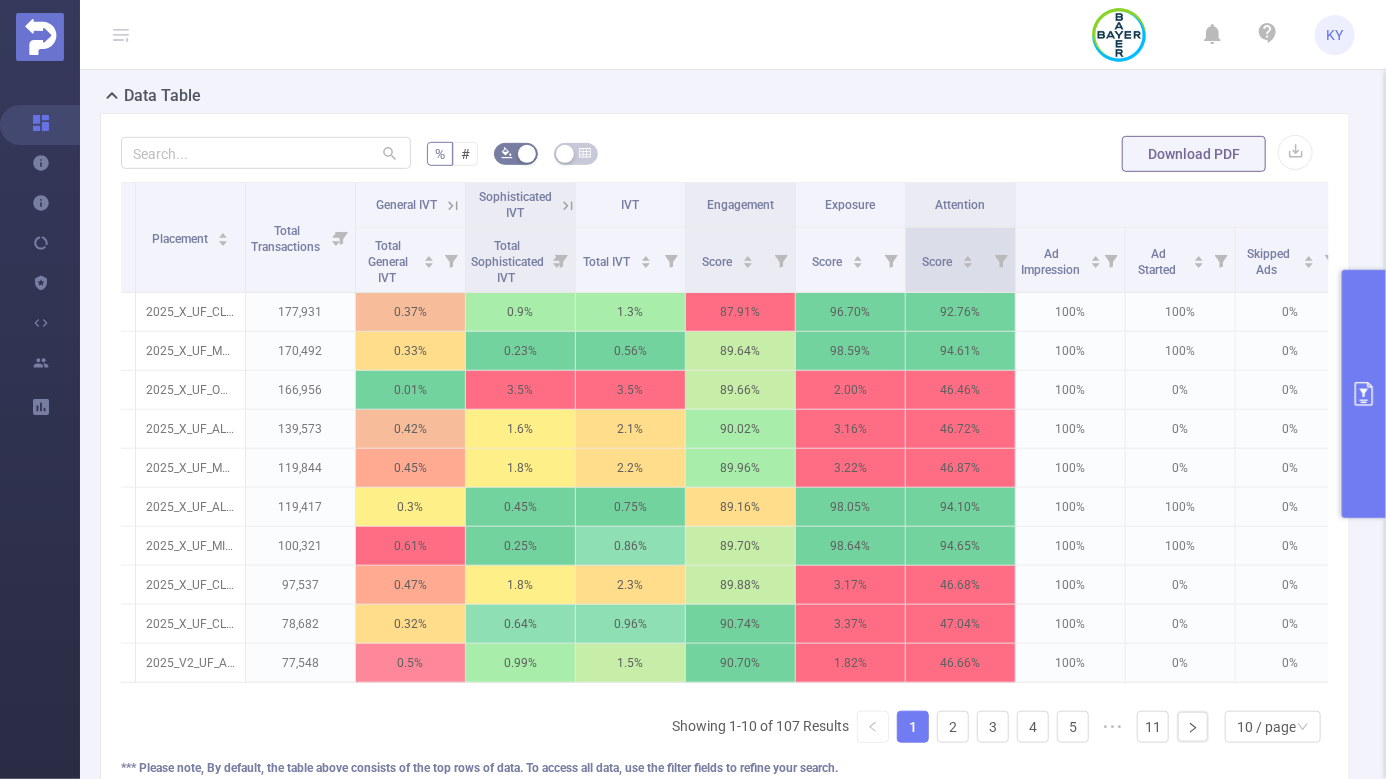 click 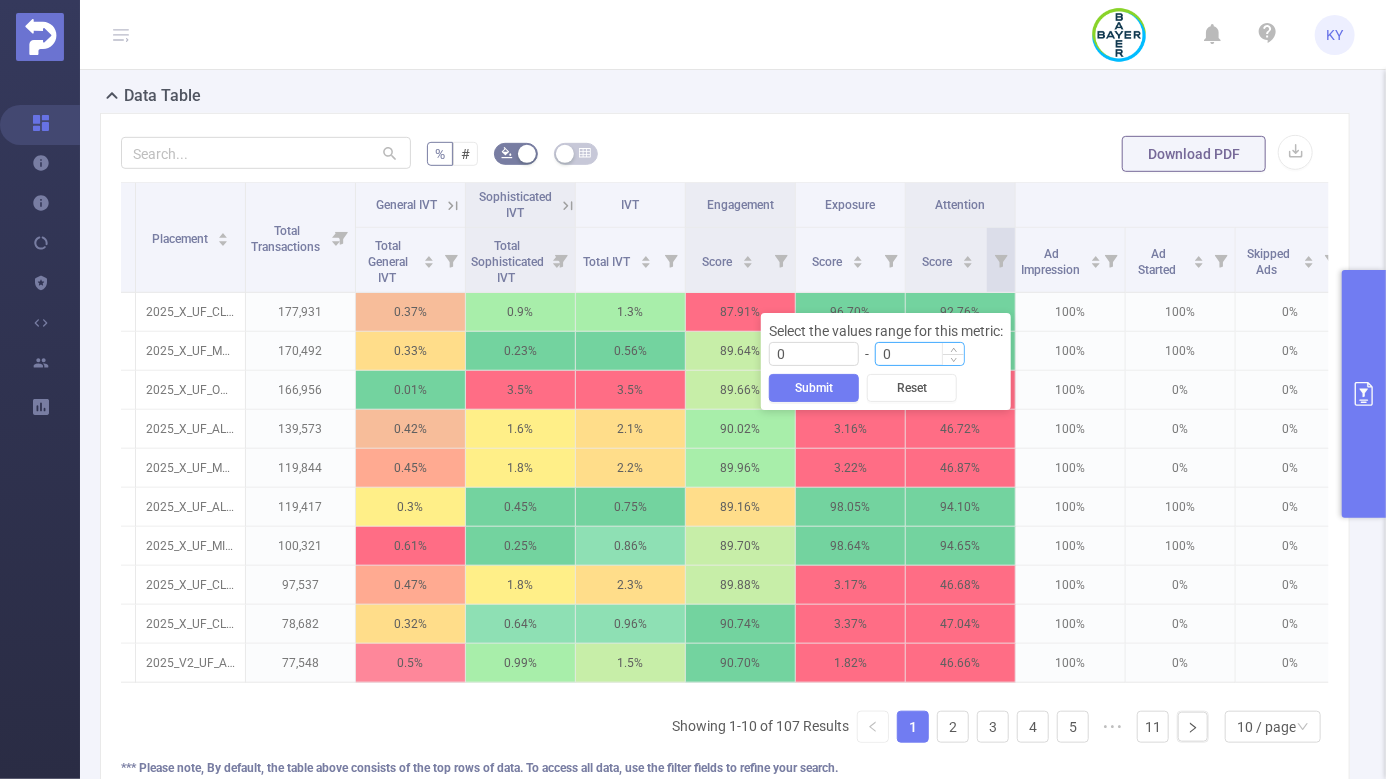 click on "0" at bounding box center (920, 354) 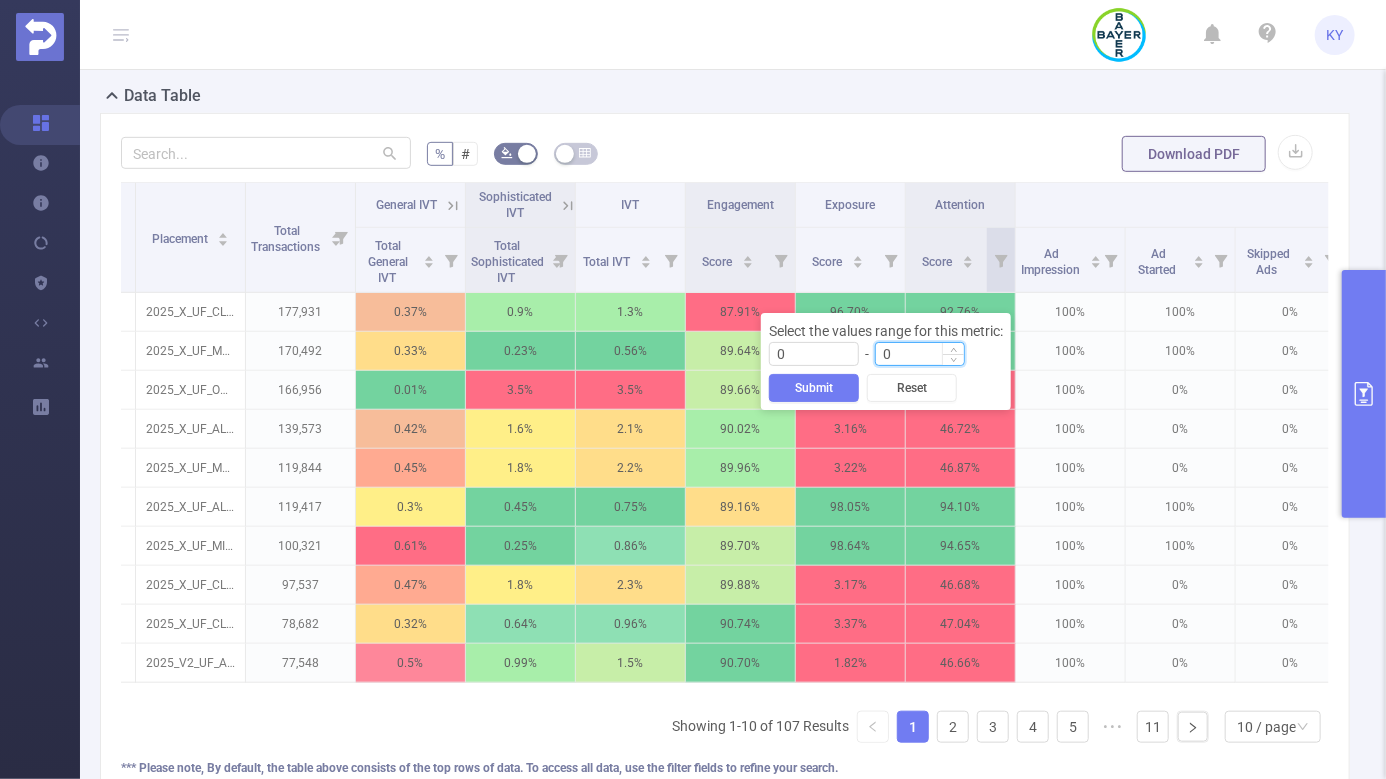click on "0" at bounding box center (920, 354) 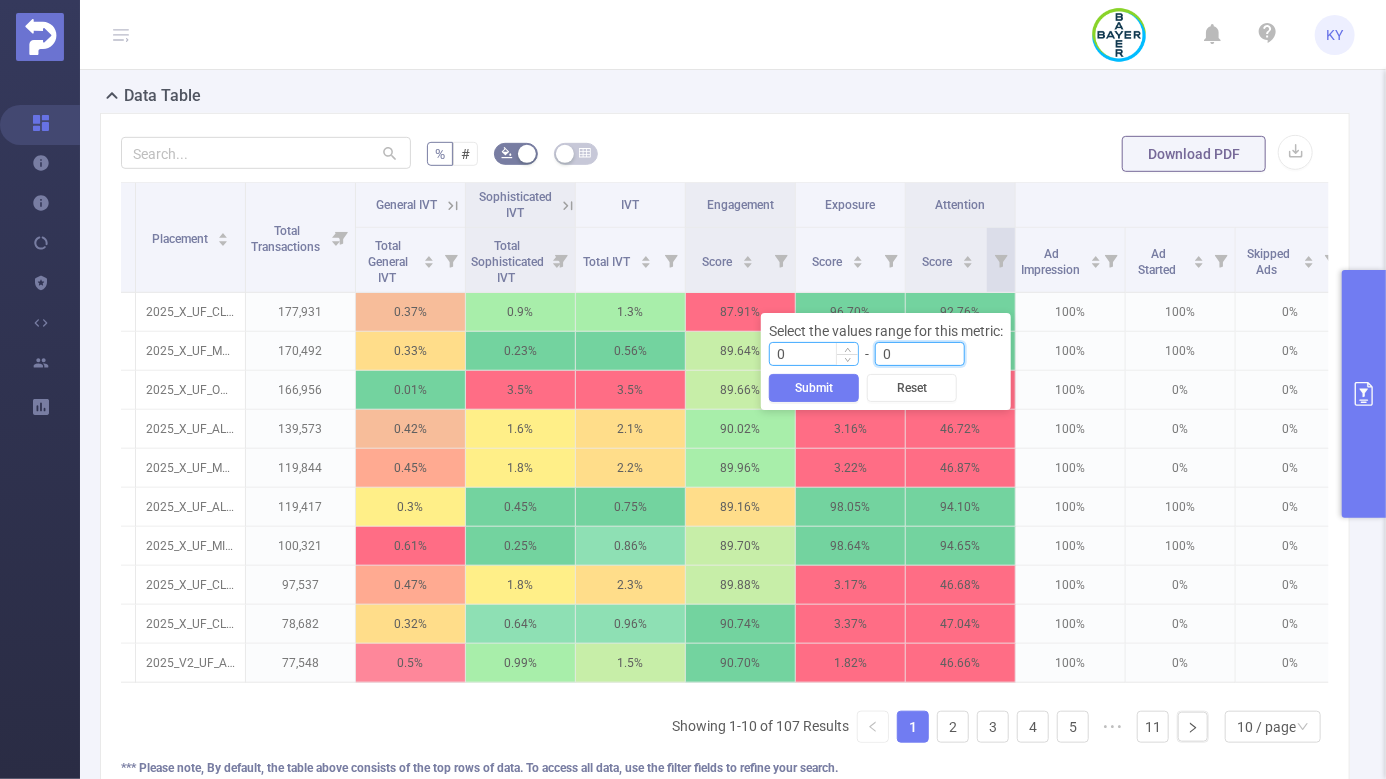 click on "0" at bounding box center (814, 354) 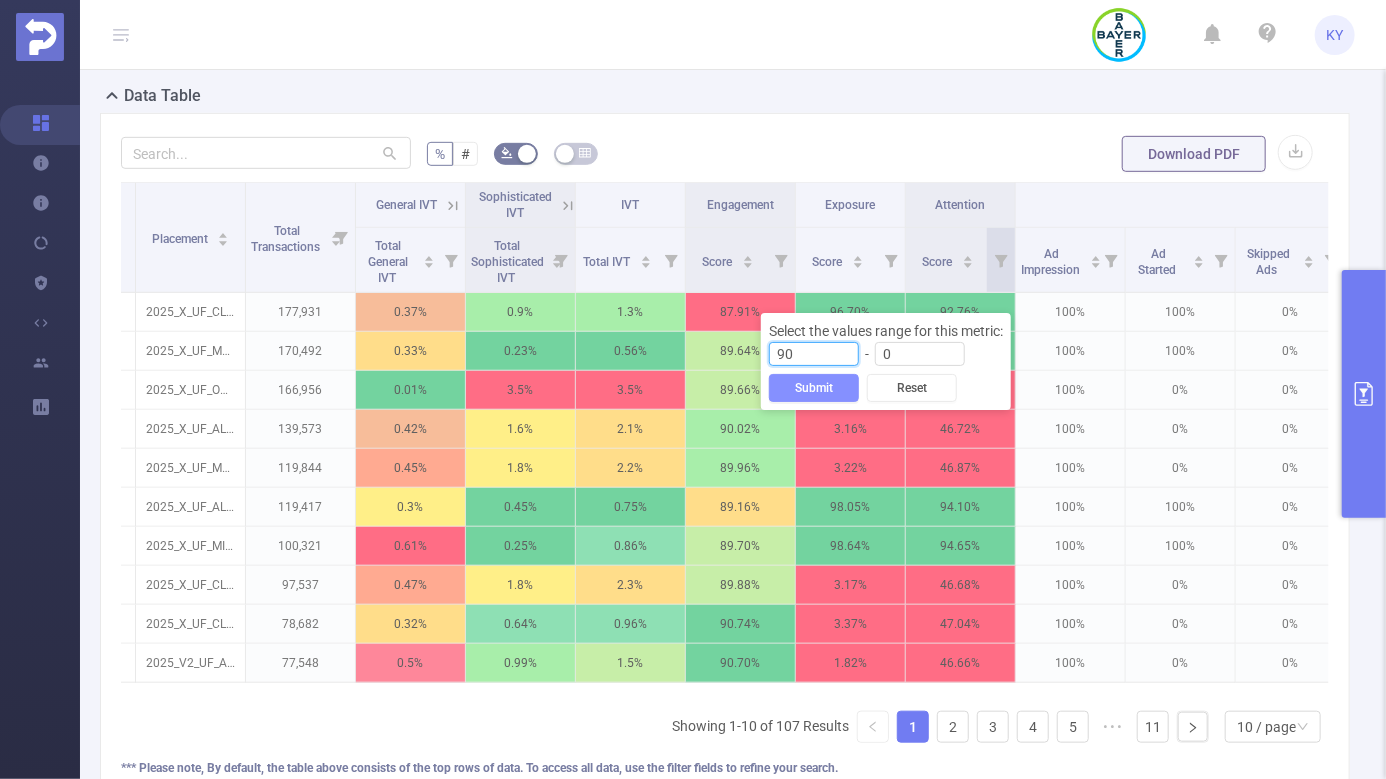 type on "90" 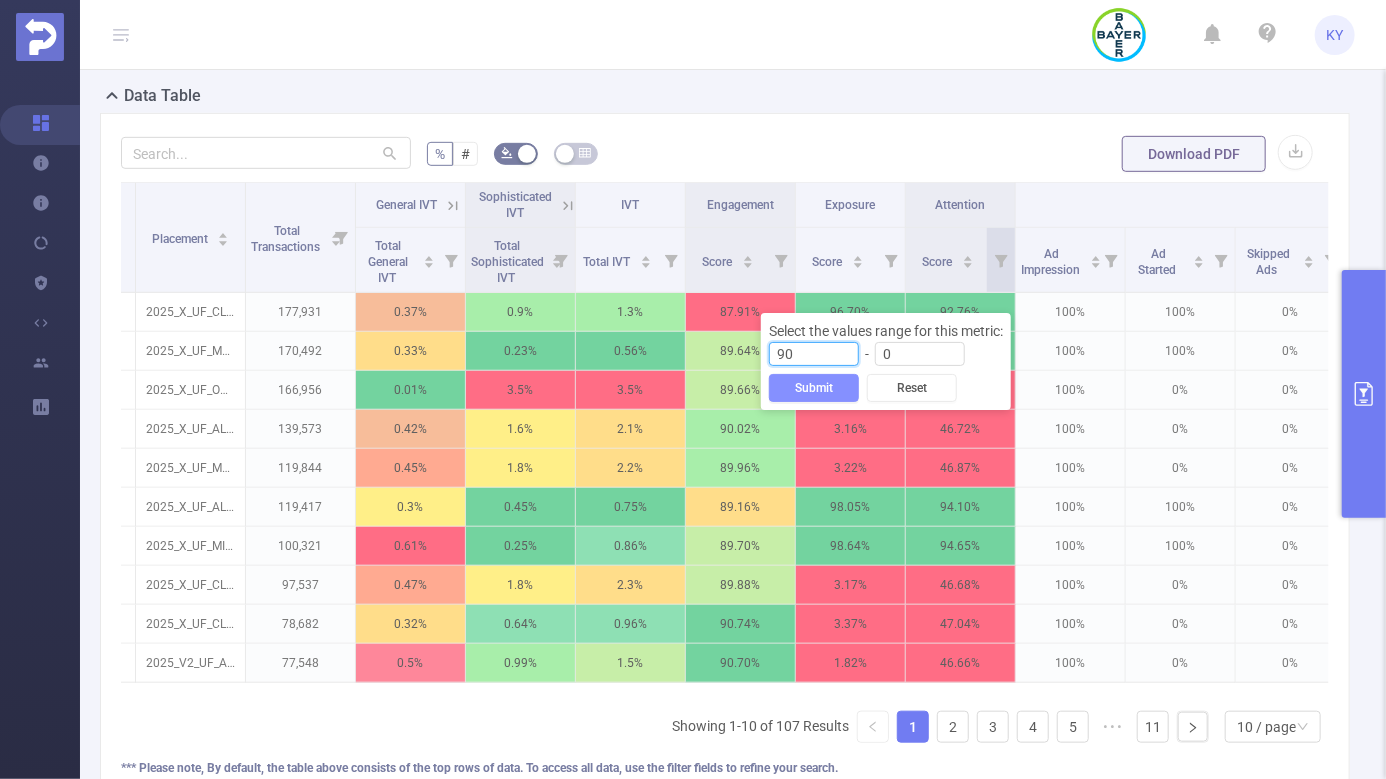click on "Submit" at bounding box center (814, 388) 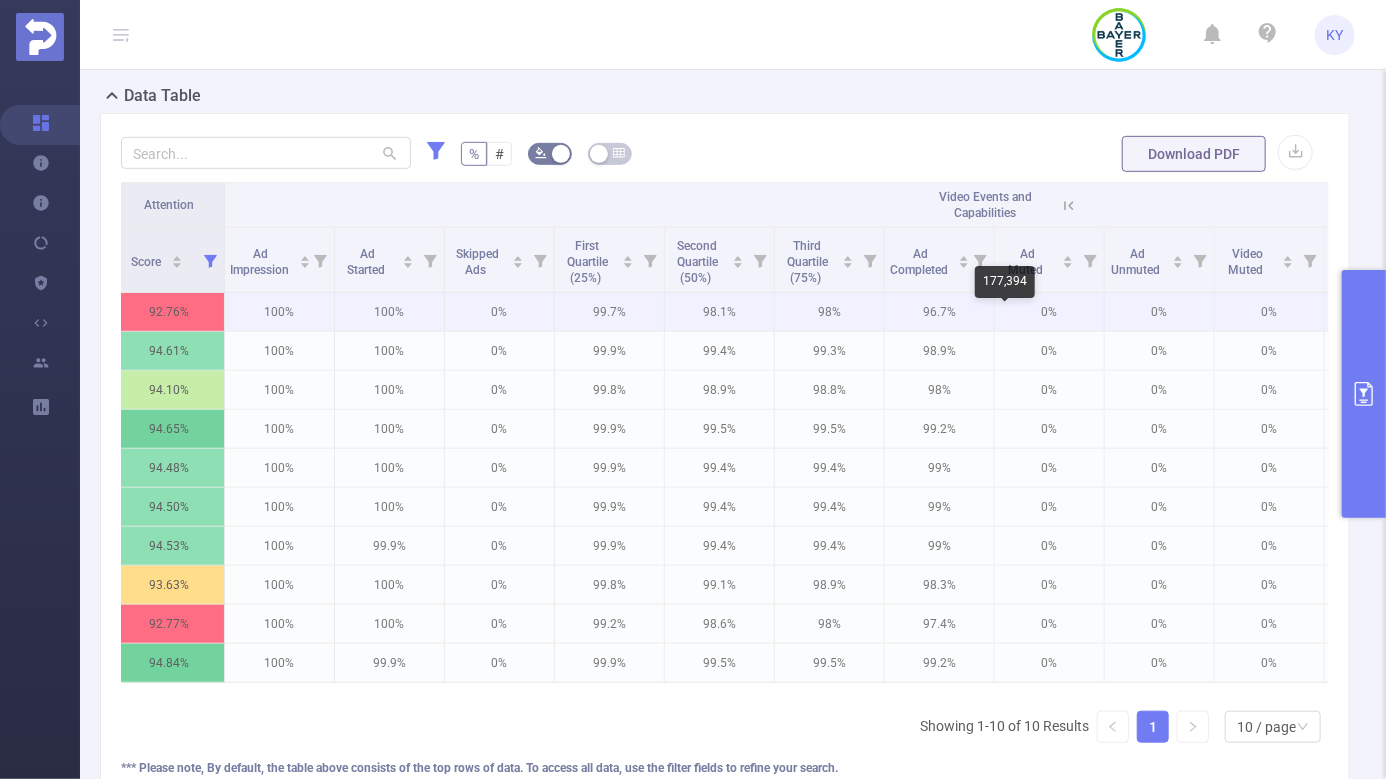 scroll, scrollTop: 0, scrollLeft: 1299, axis: horizontal 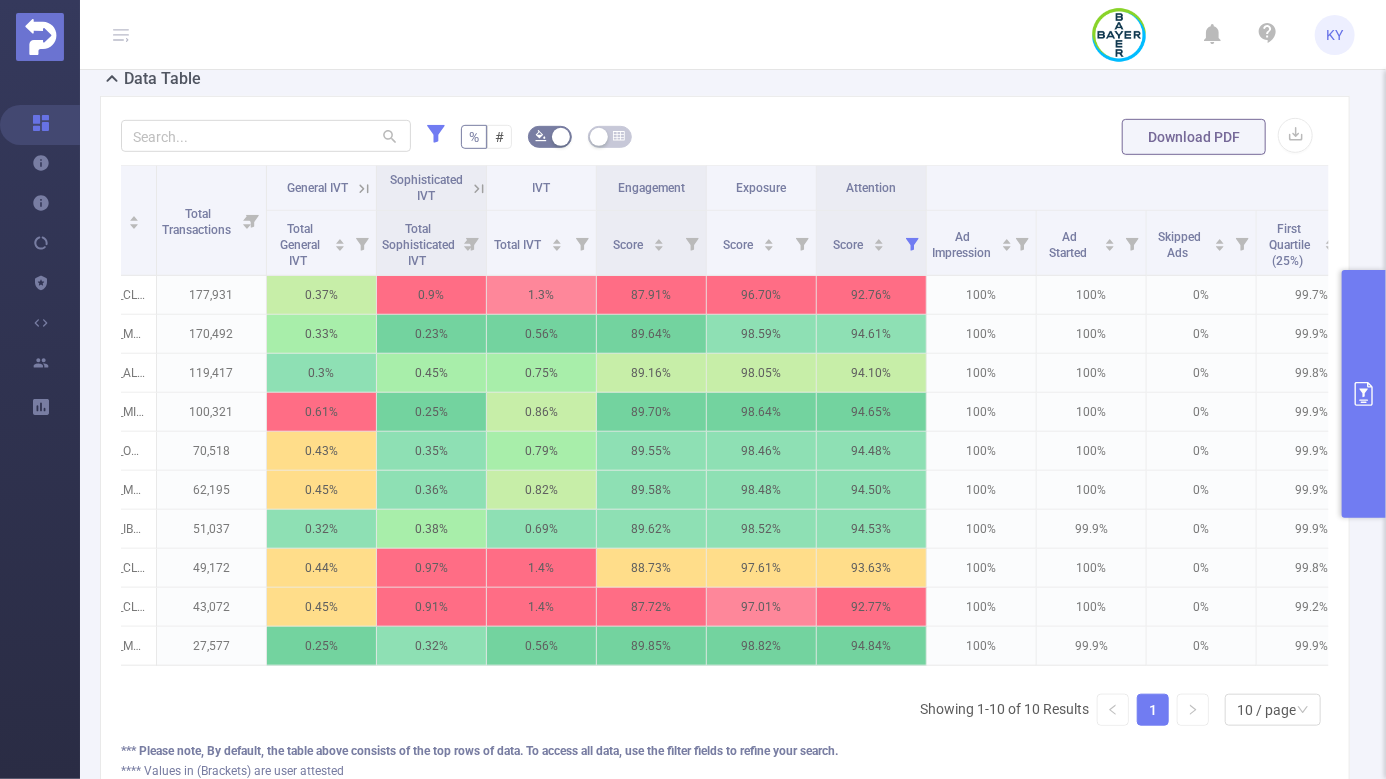 click on "Data Table" at bounding box center [733, 81] 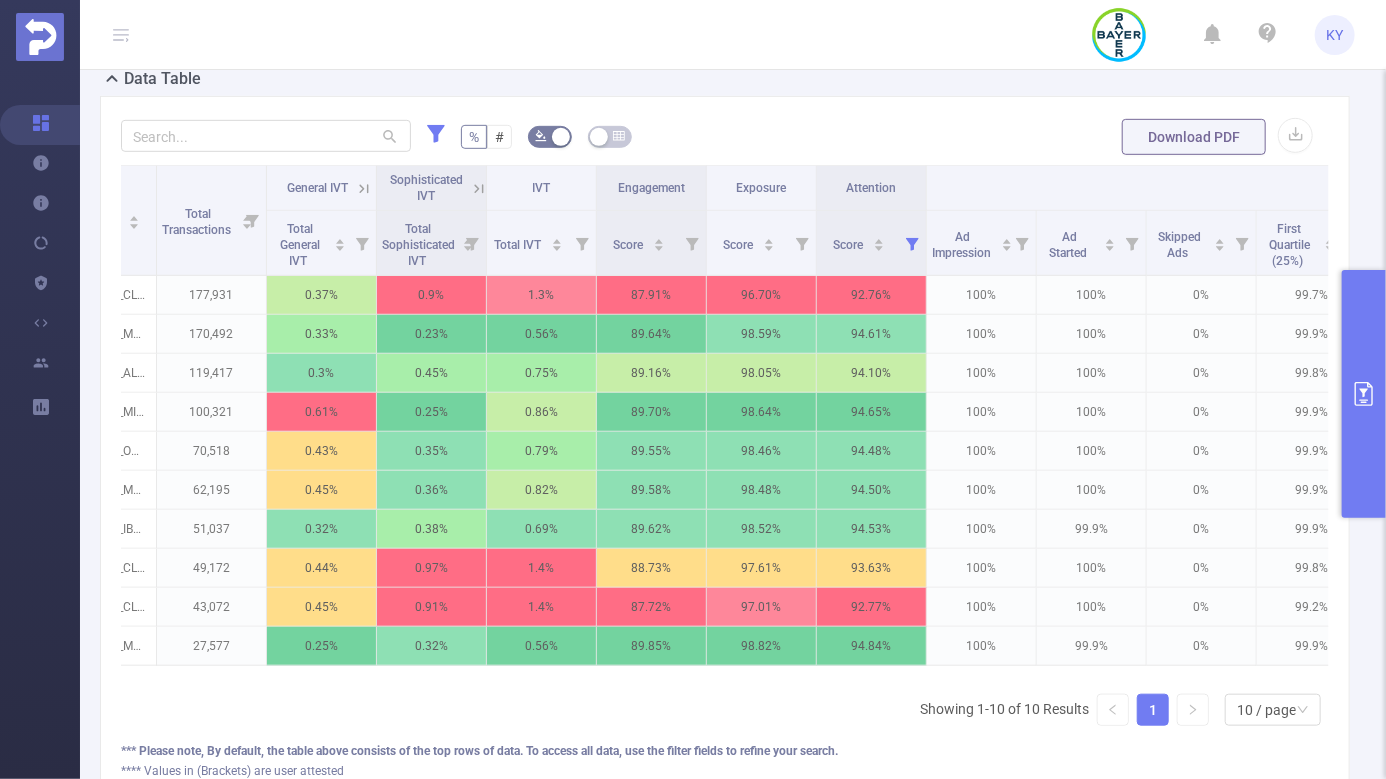 click on "% # Download PDF" at bounding box center [725, 137] 